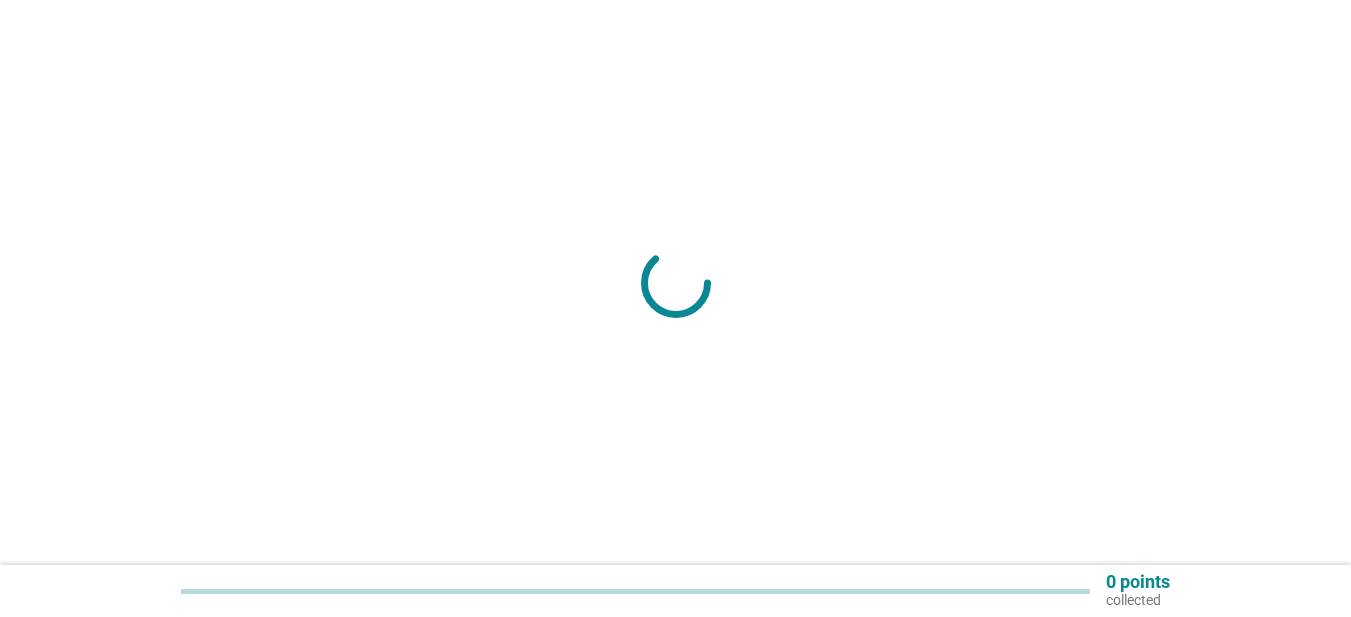 scroll, scrollTop: 0, scrollLeft: 0, axis: both 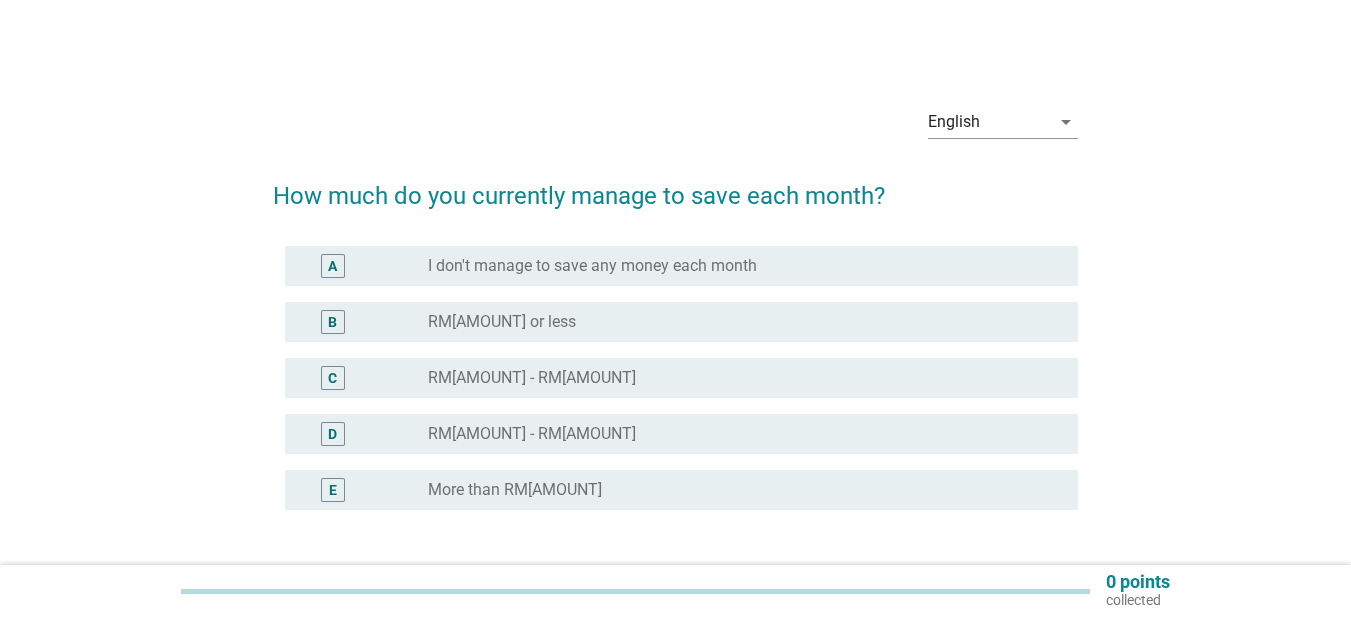 click on "A" at bounding box center [333, 266] 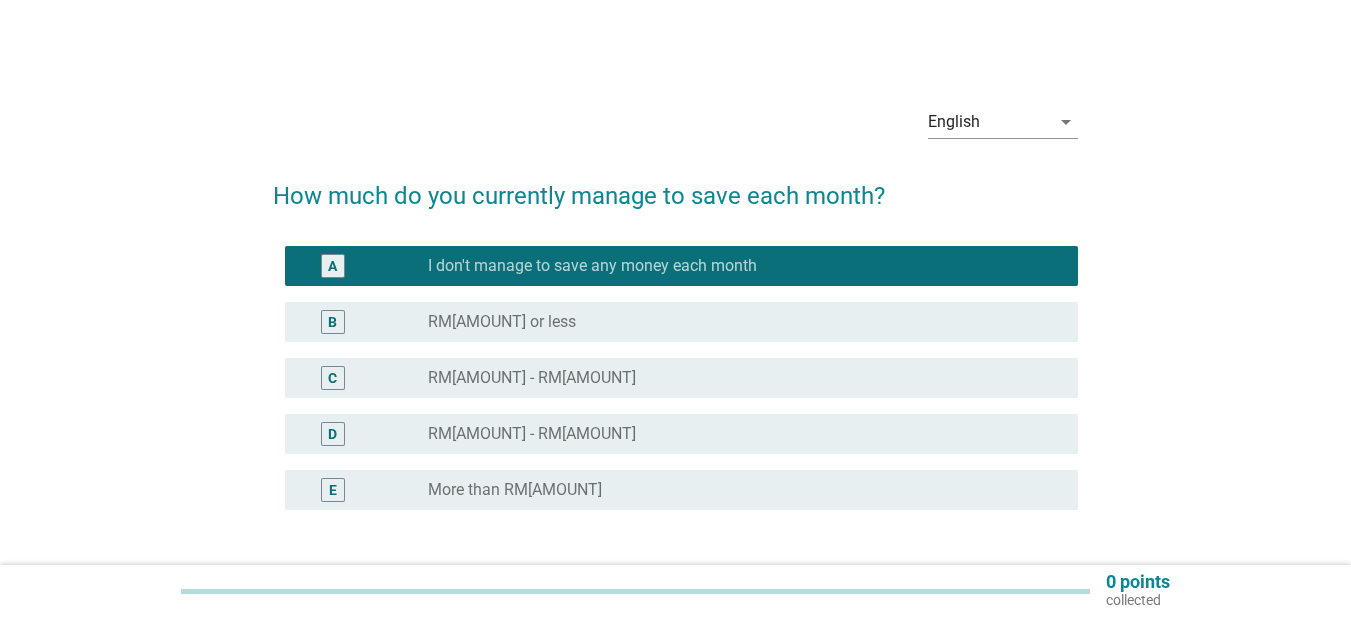 scroll, scrollTop: 100, scrollLeft: 0, axis: vertical 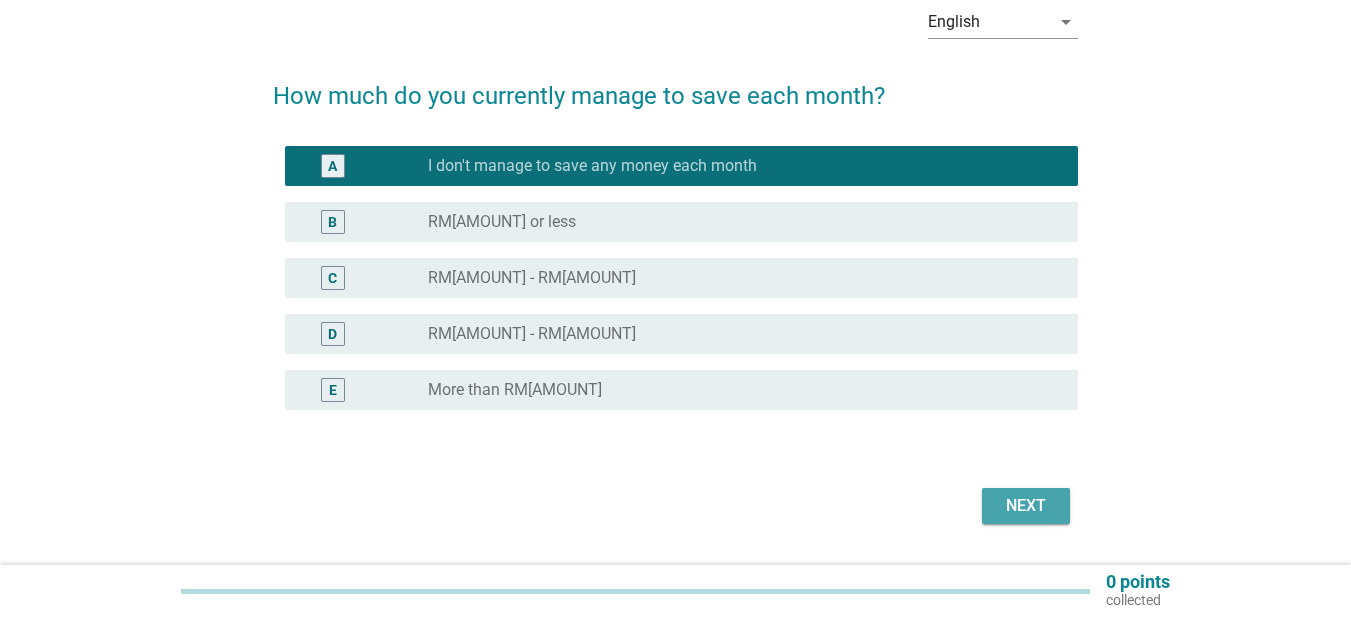 click on "Next" at bounding box center (1026, 506) 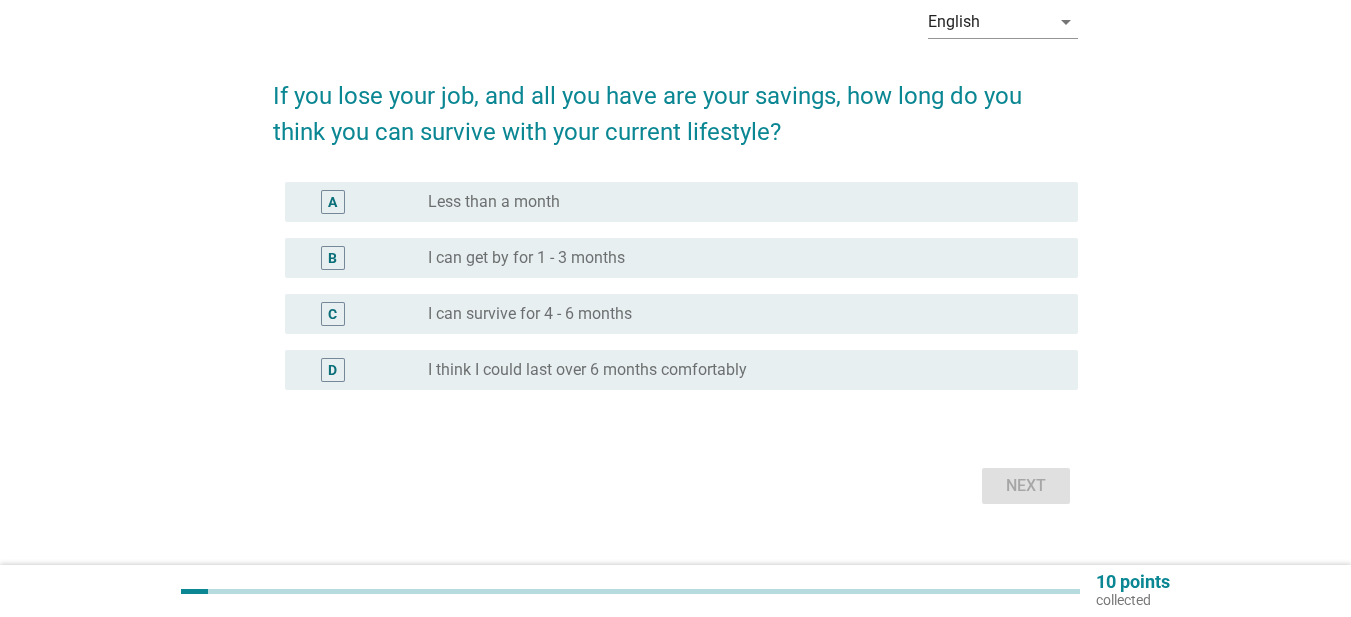 scroll, scrollTop: 0, scrollLeft: 0, axis: both 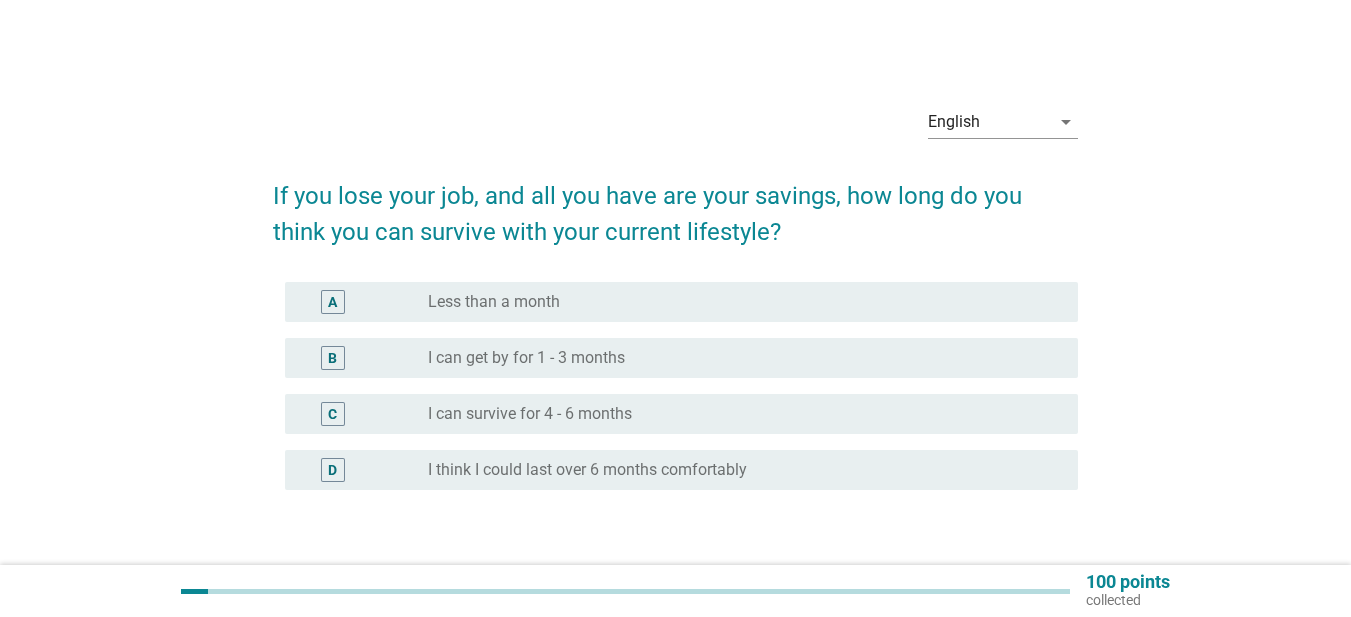 click on "A" at bounding box center (332, 302) 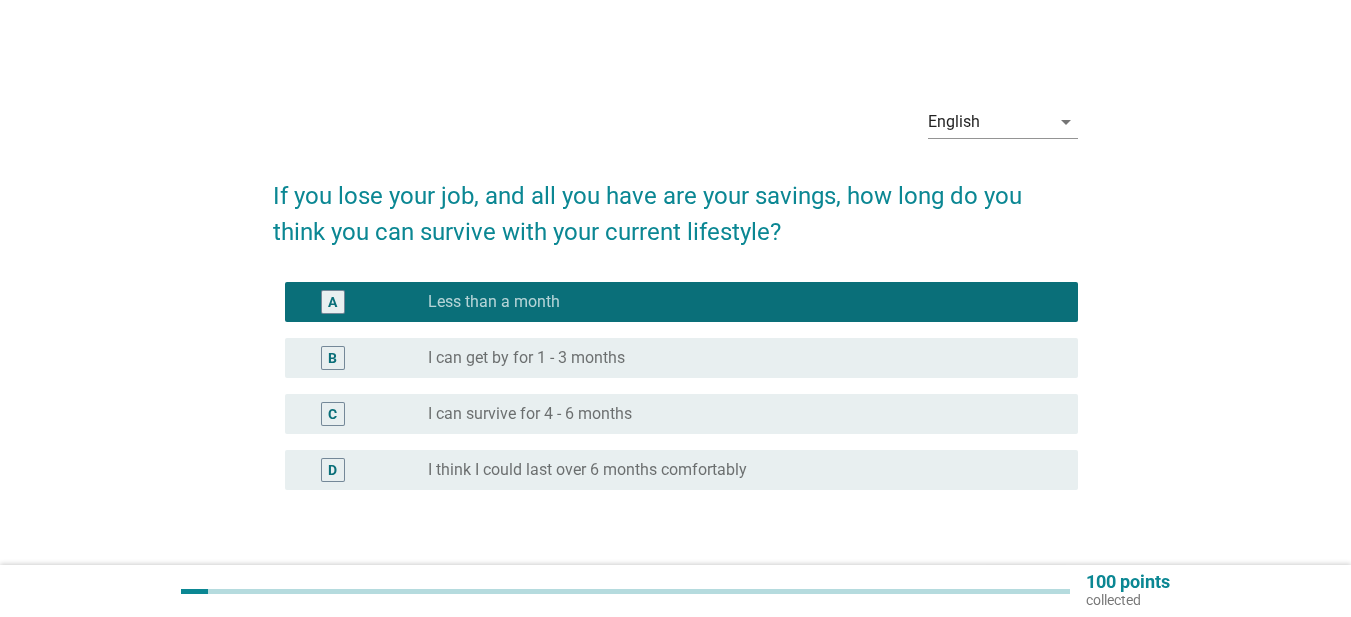 scroll, scrollTop: 100, scrollLeft: 0, axis: vertical 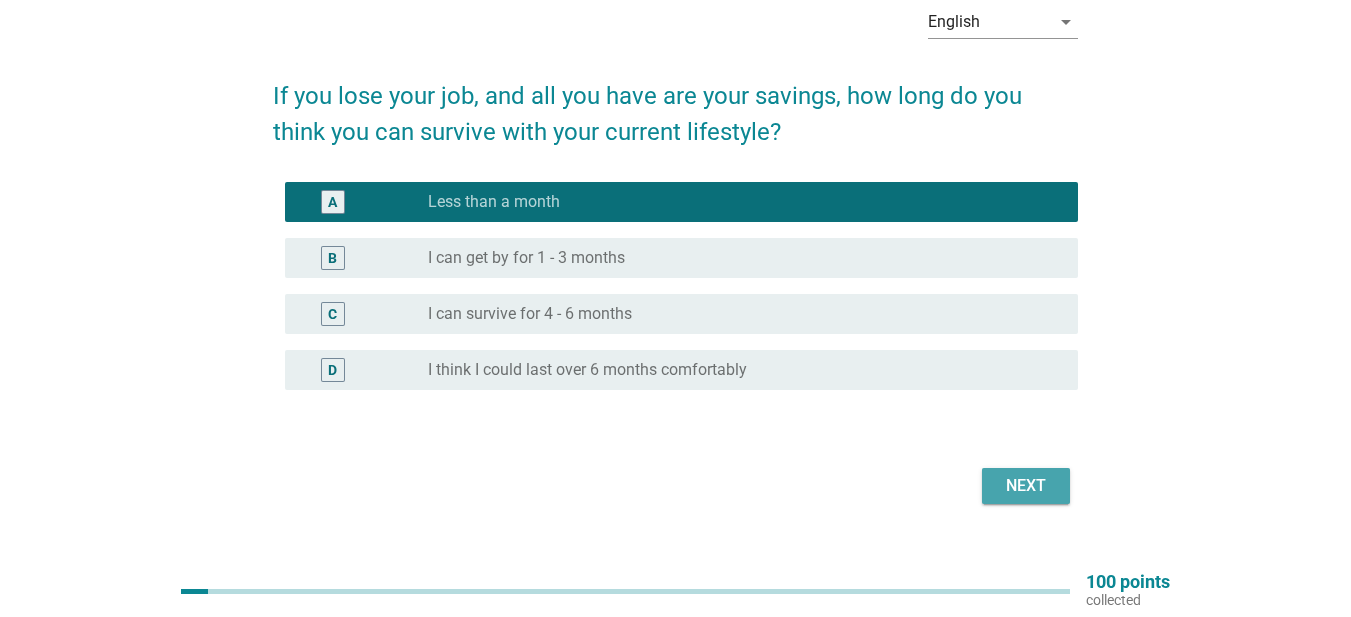 click on "Next" at bounding box center [1026, 486] 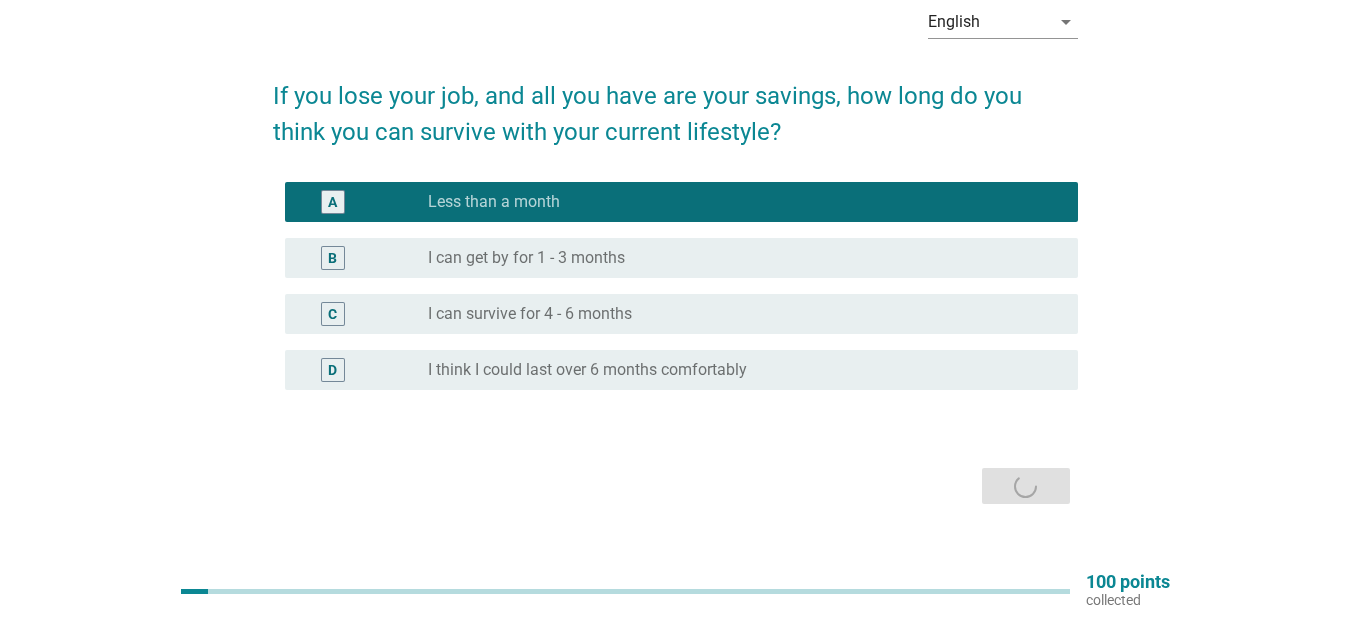 scroll, scrollTop: 0, scrollLeft: 0, axis: both 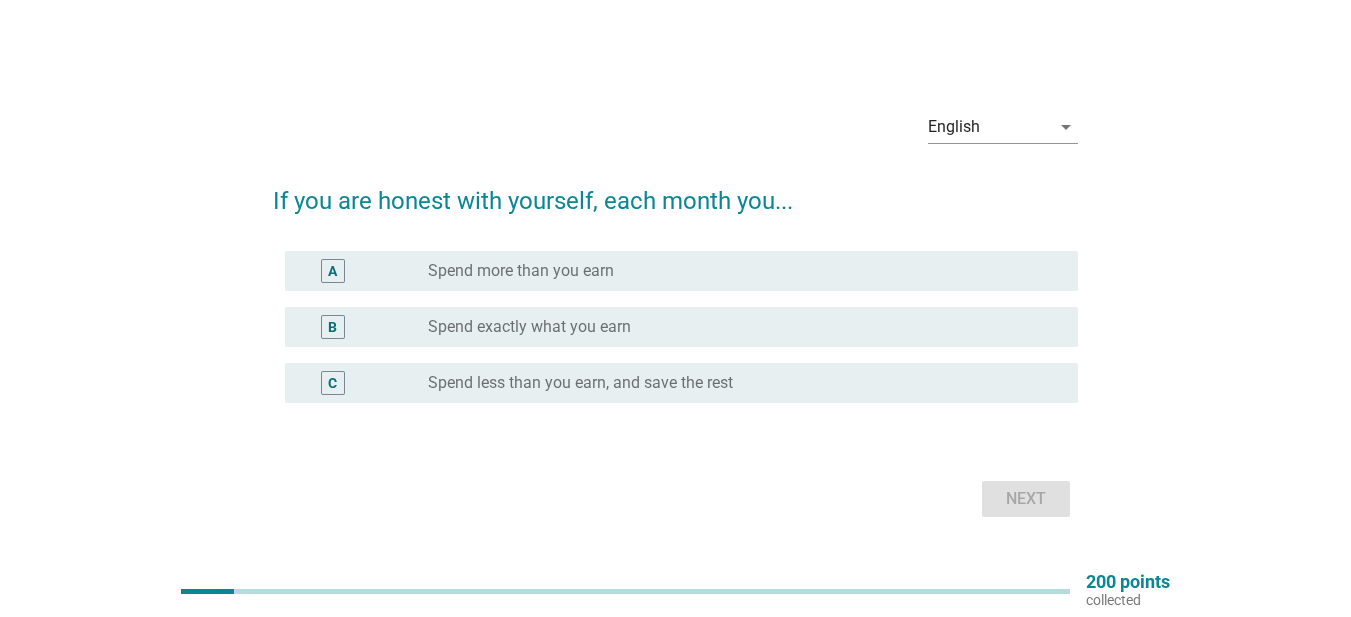 click on "A     radio_button_unchecked Spend more than you earn" at bounding box center (681, 271) 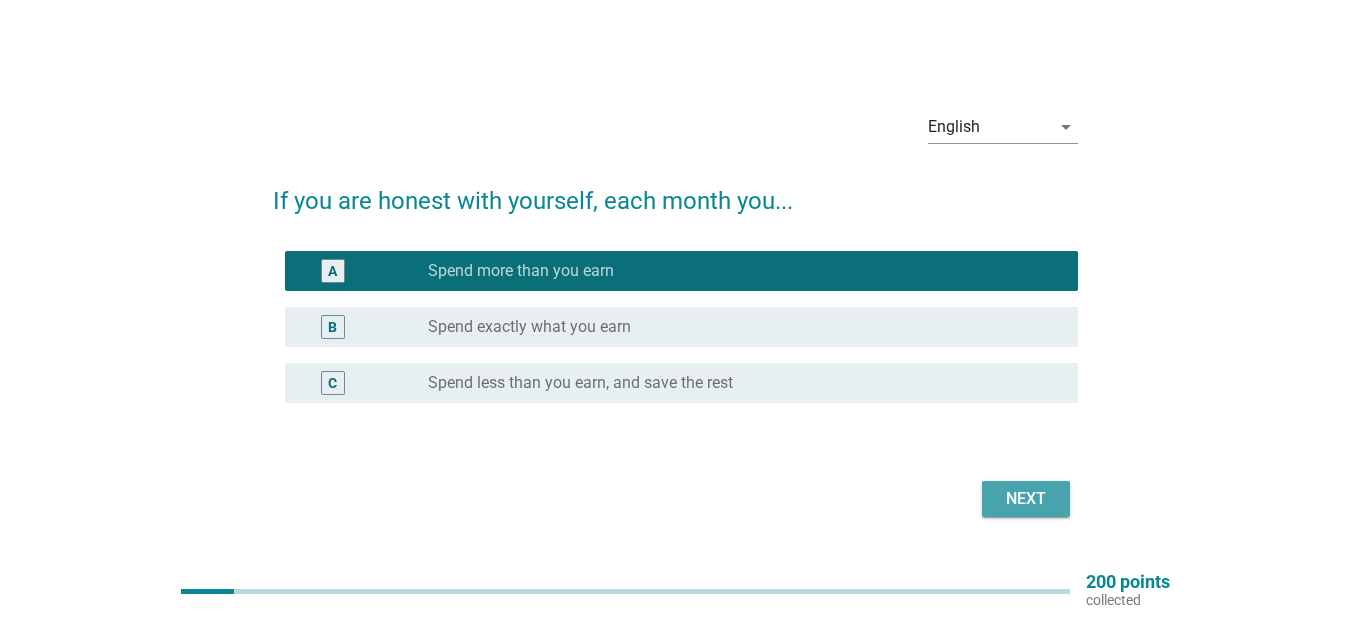 click on "Next" at bounding box center [1026, 499] 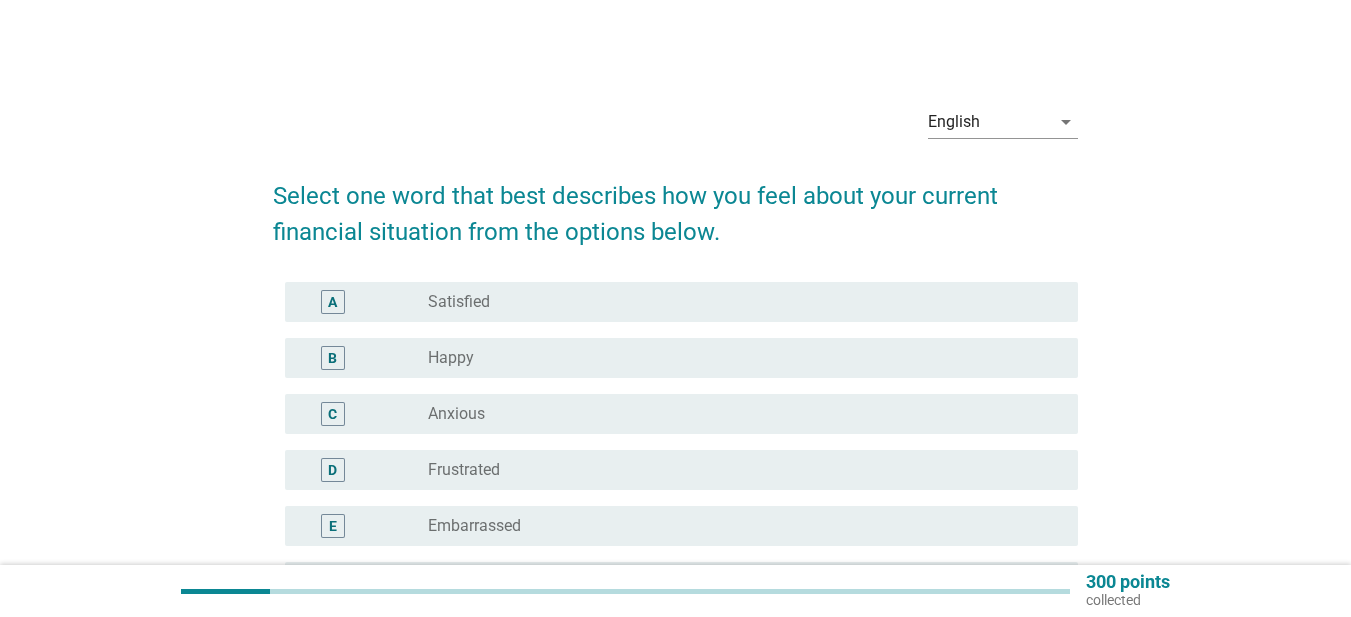 scroll, scrollTop: 100, scrollLeft: 0, axis: vertical 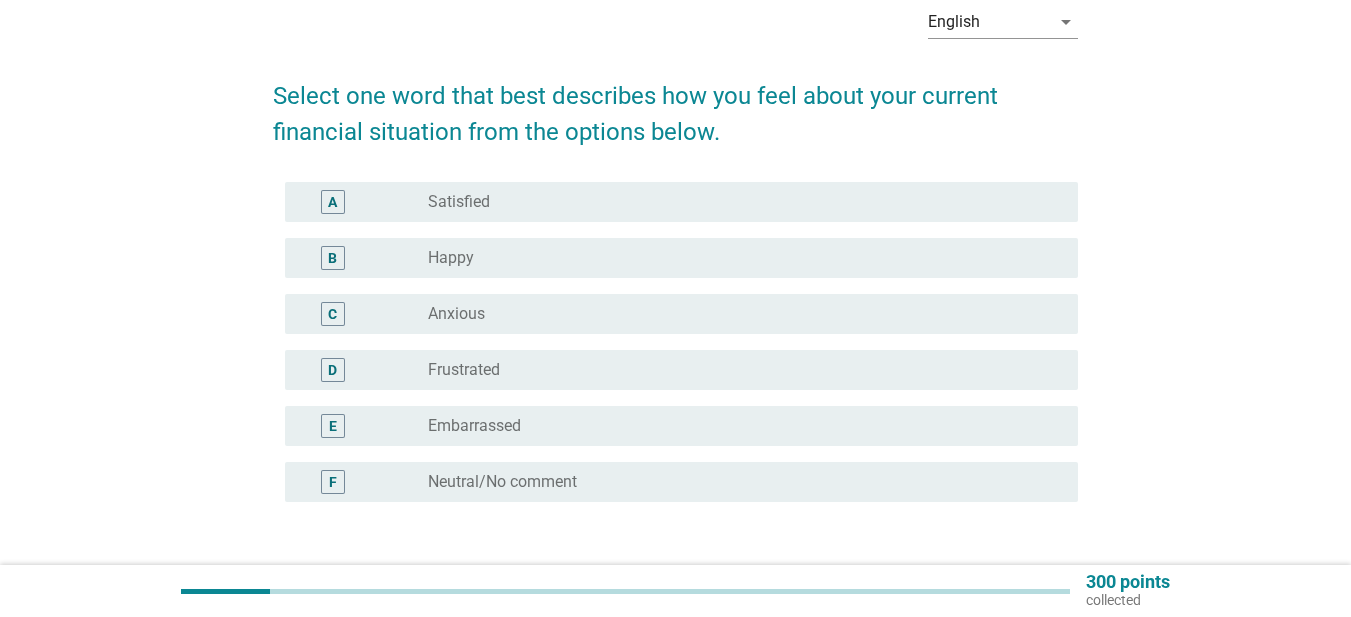 click on "D" at bounding box center [332, 370] 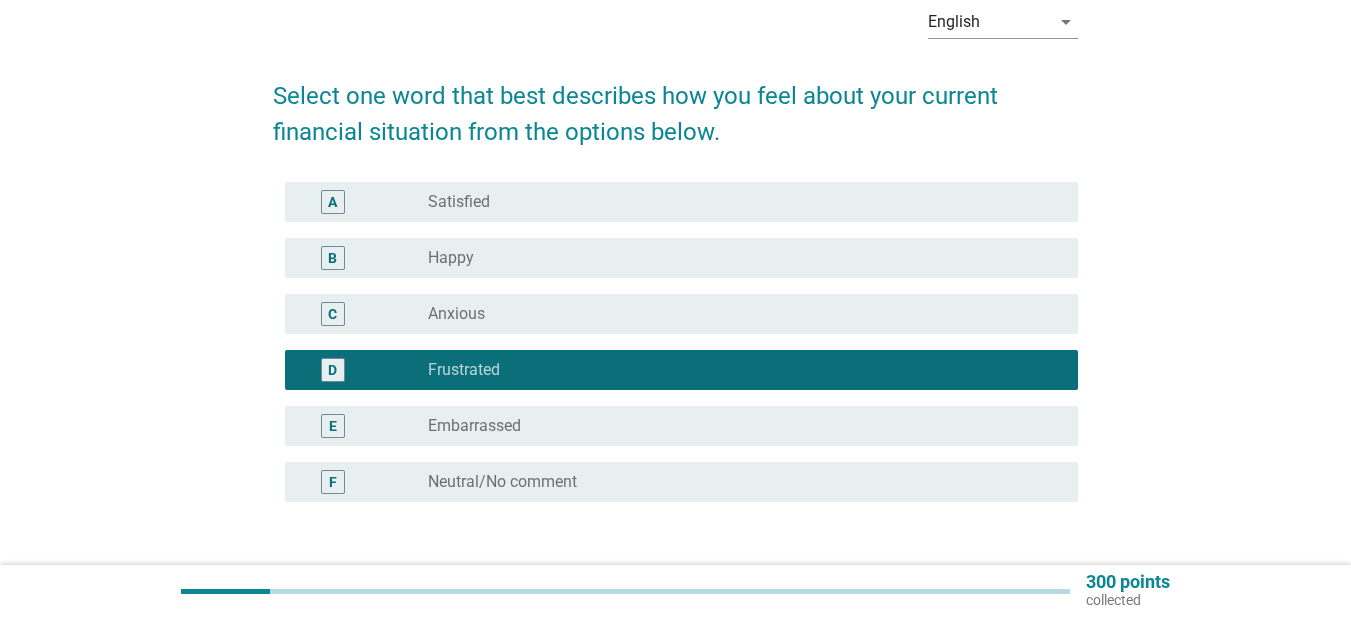 scroll, scrollTop: 200, scrollLeft: 0, axis: vertical 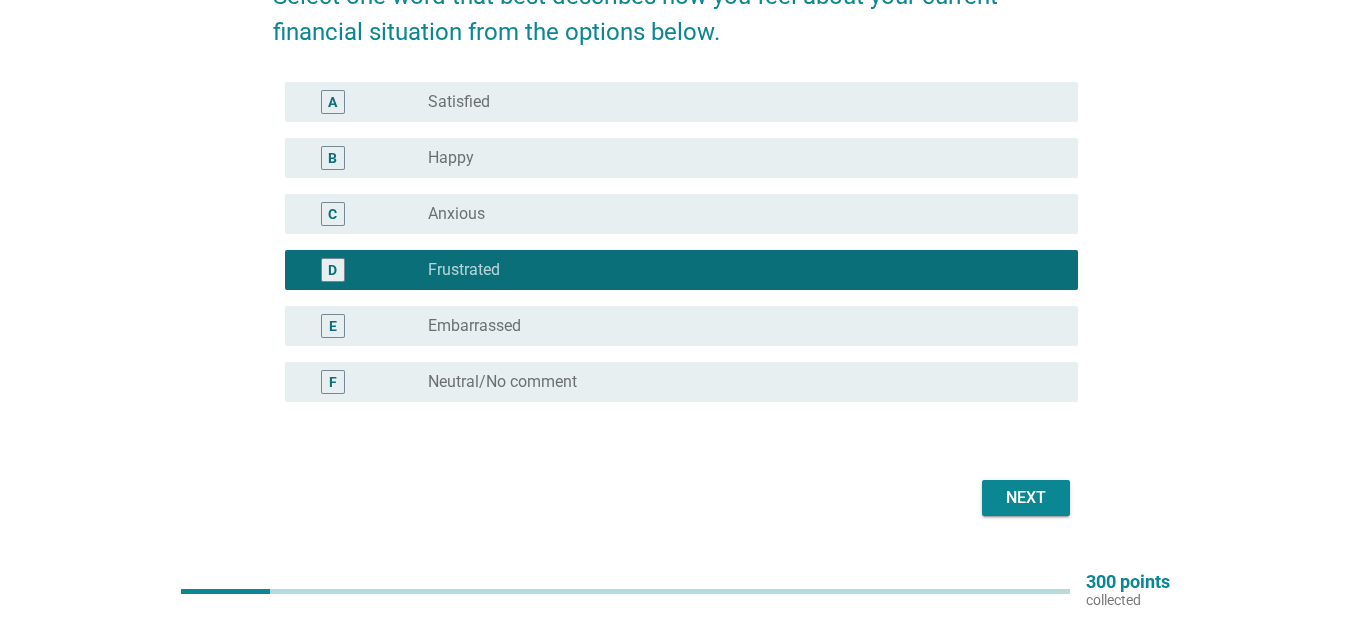 click on "Next" at bounding box center (1026, 498) 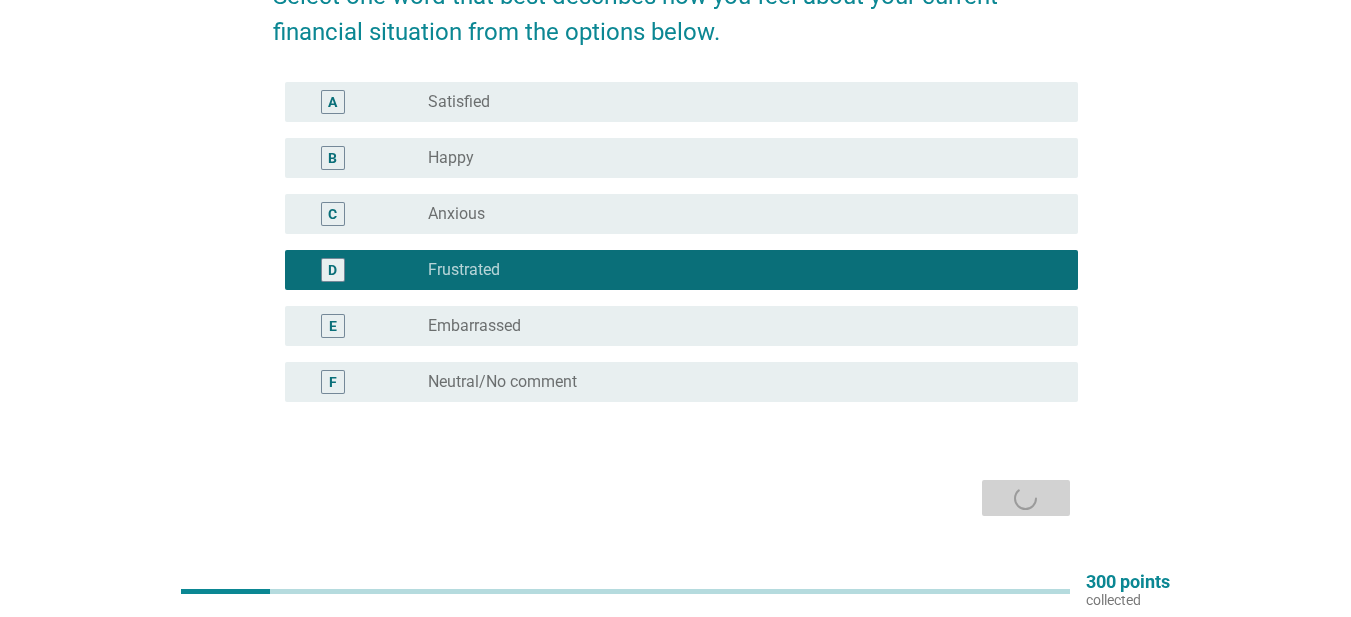 scroll, scrollTop: 0, scrollLeft: 0, axis: both 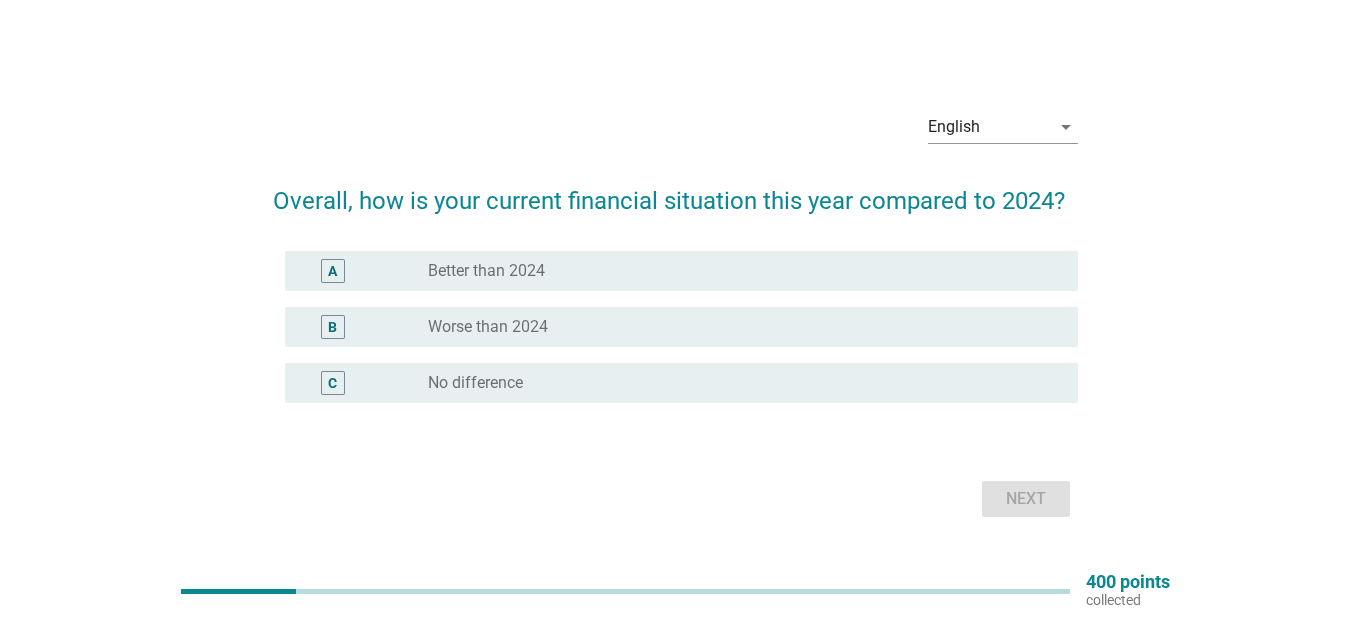 click on "B     radio_button_unchecked Worse than 2024" at bounding box center [681, 327] 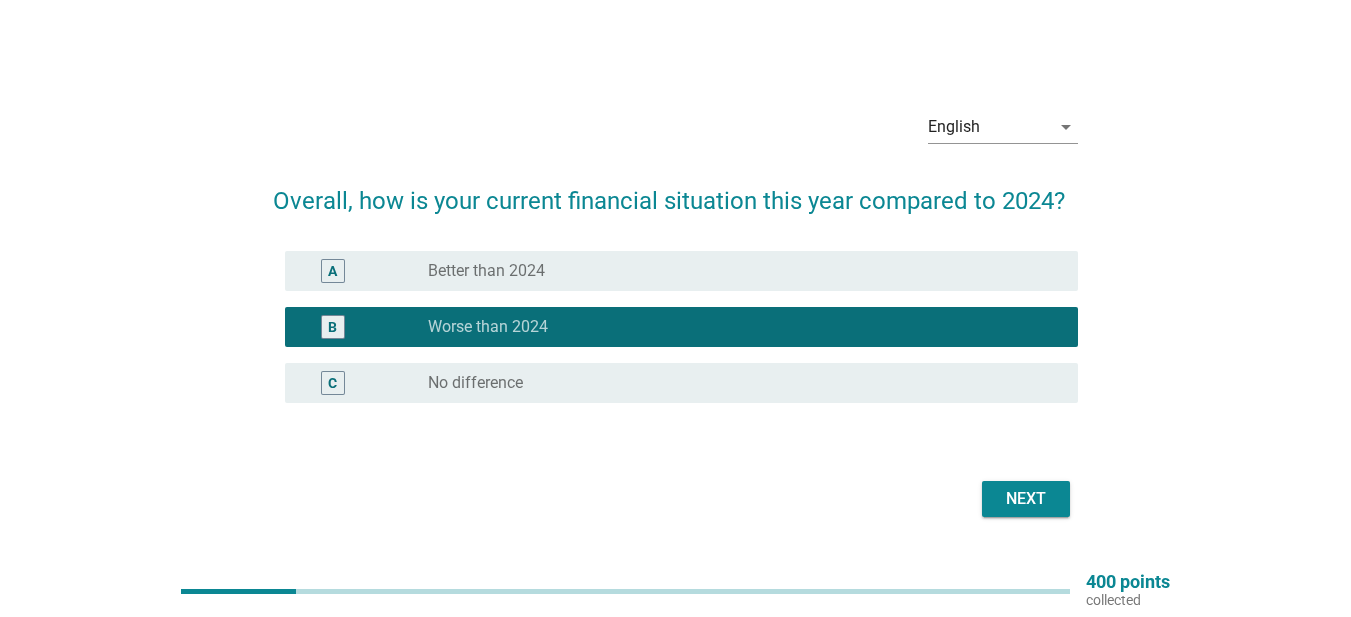 click on "Next" at bounding box center (1026, 499) 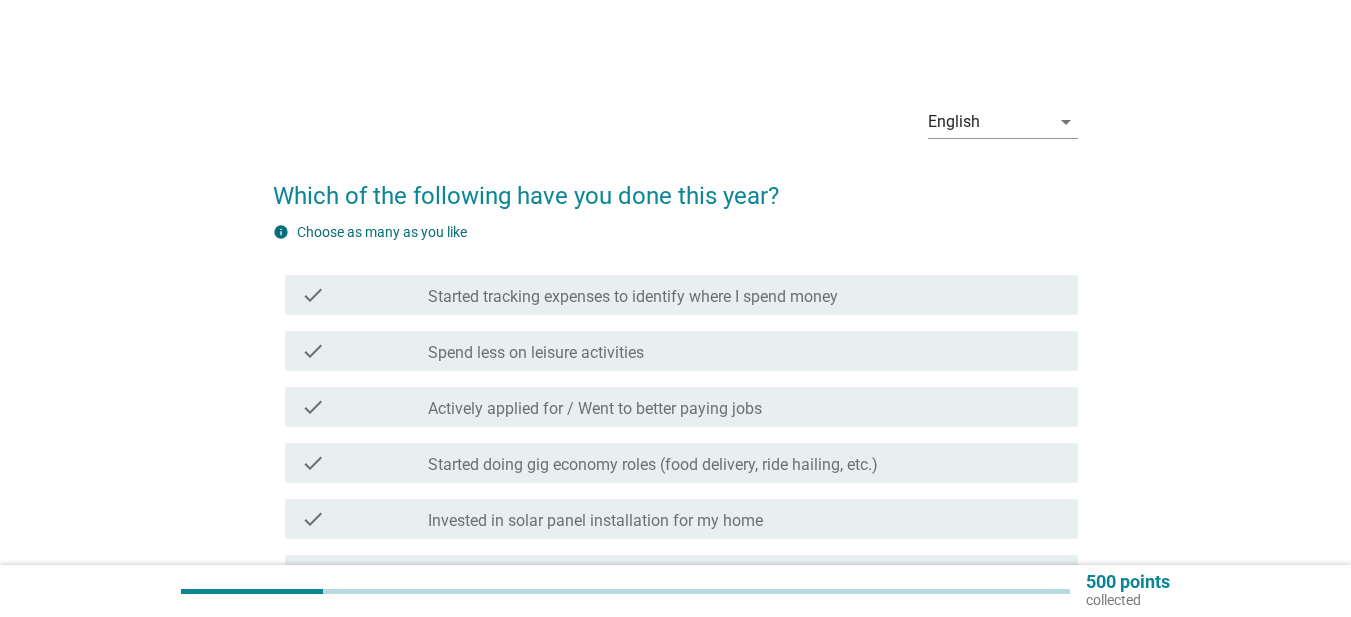scroll, scrollTop: 100, scrollLeft: 0, axis: vertical 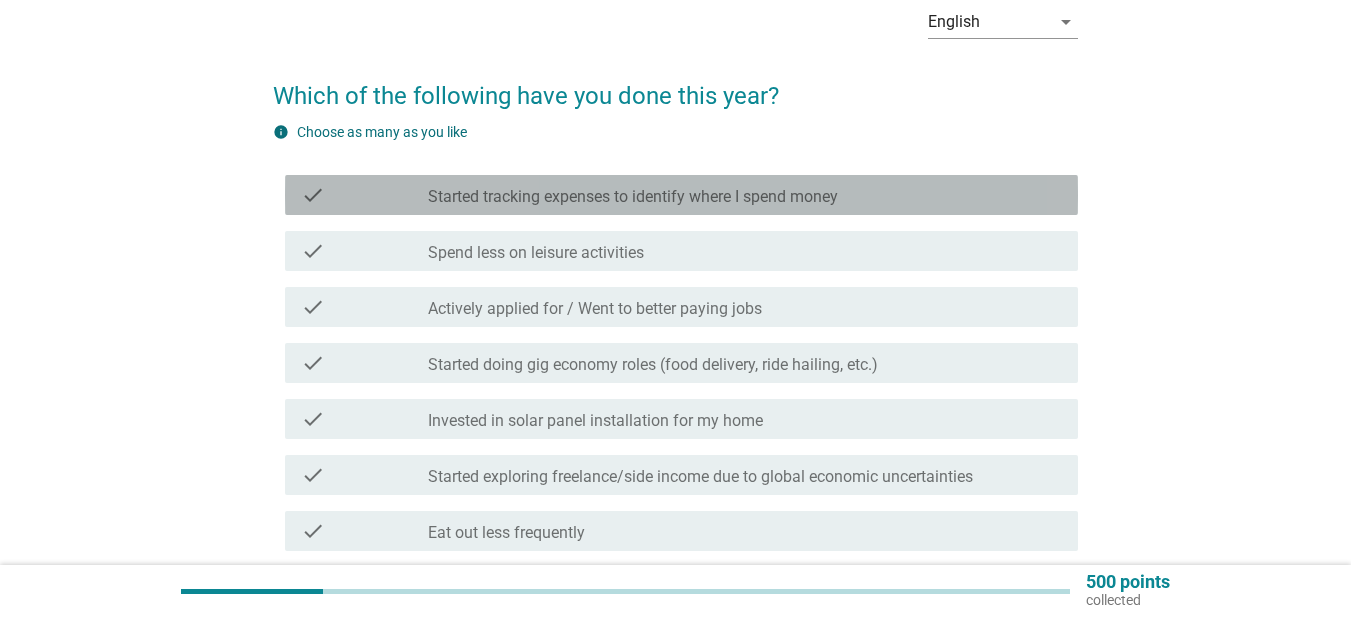 click on "check" at bounding box center [364, 195] 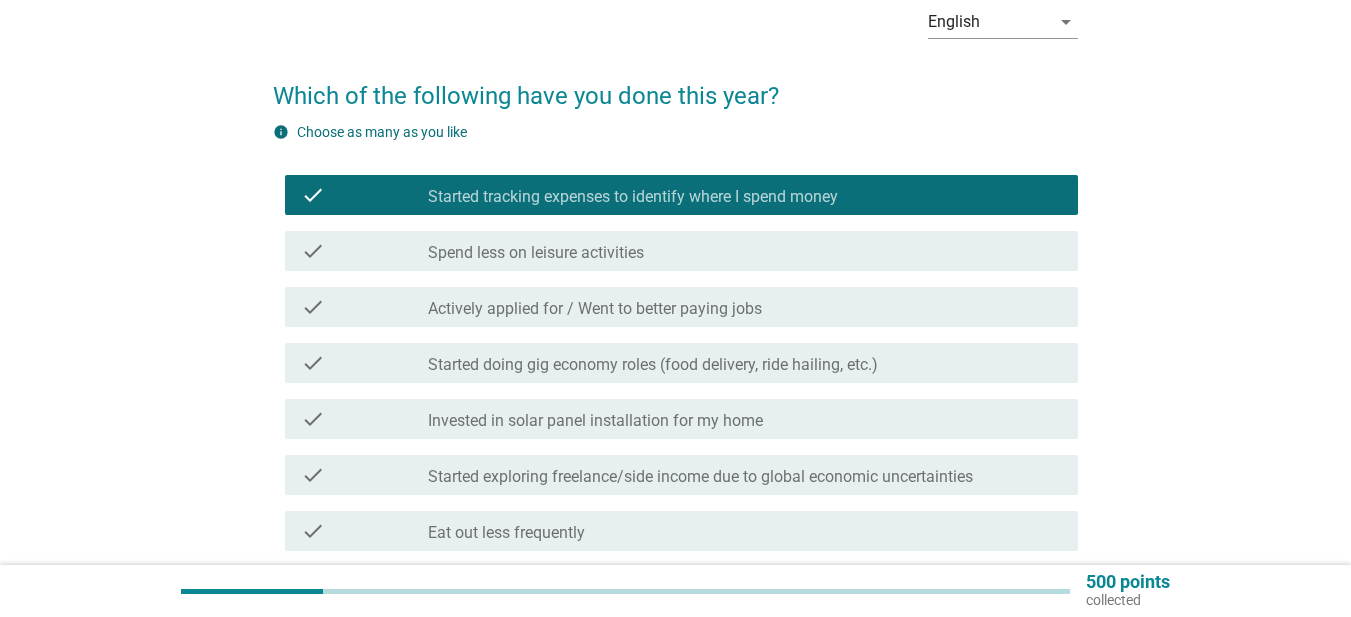 click on "check" at bounding box center [364, 251] 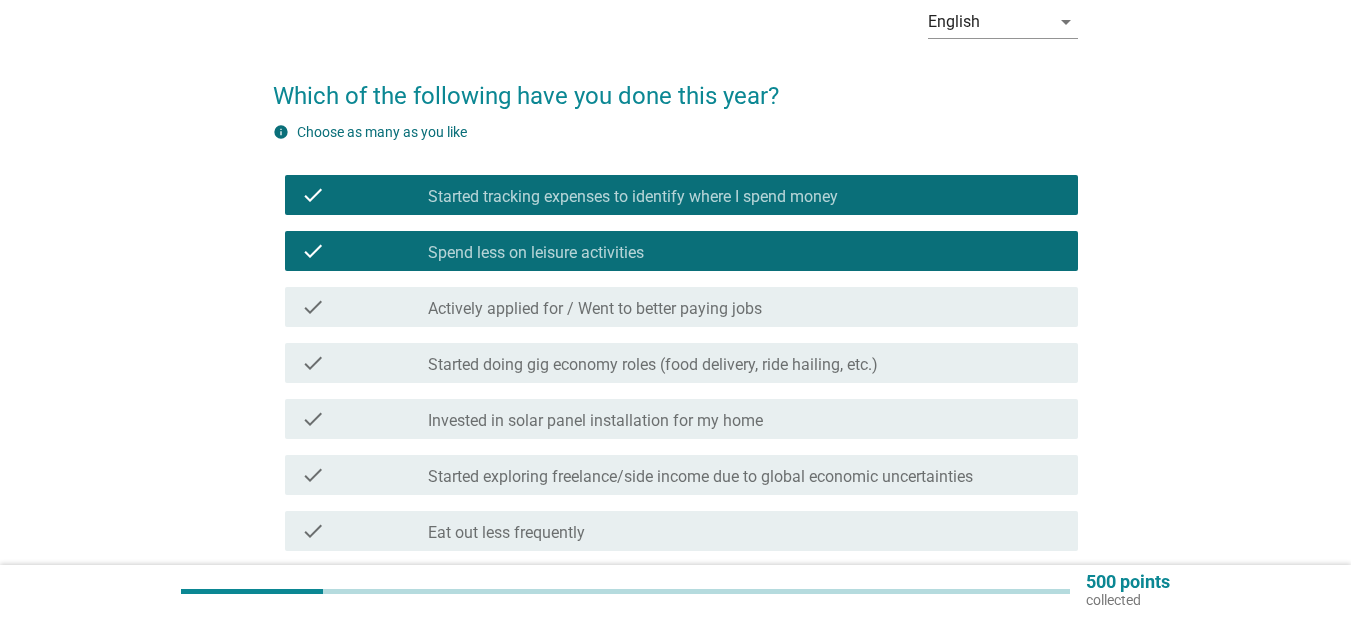 click on "check     check_box_outline_blank Actively applied for / Went to better paying jobs" at bounding box center (681, 307) 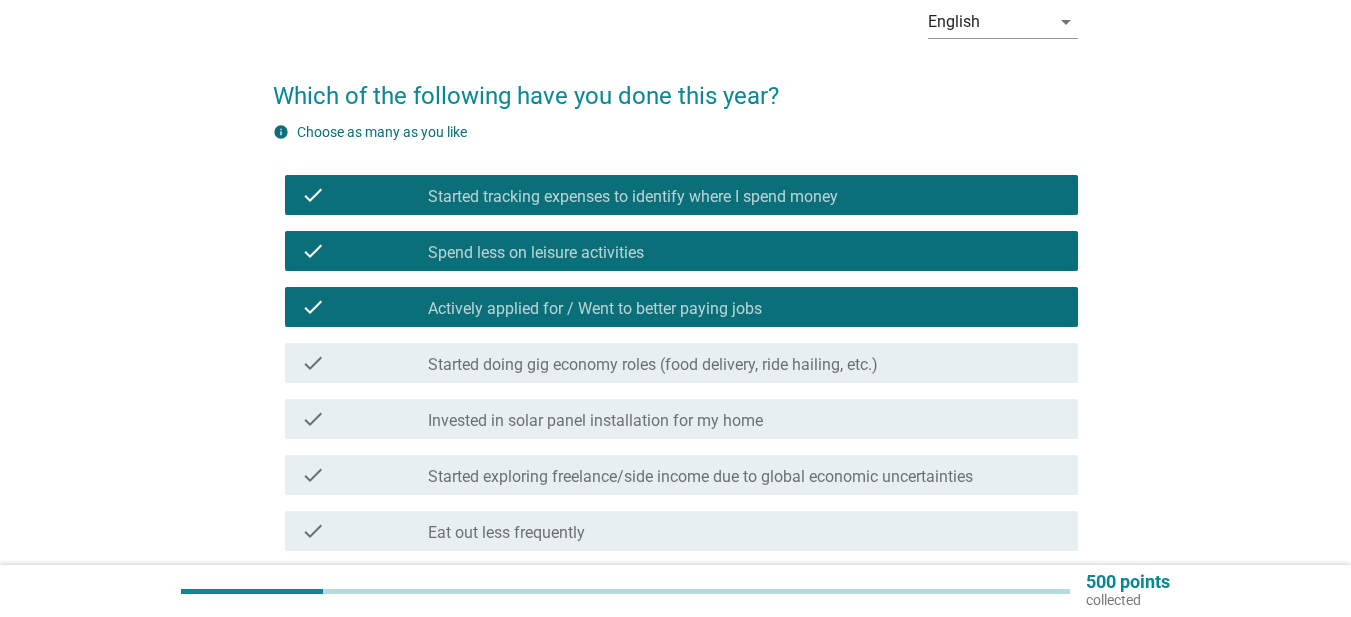 scroll, scrollTop: 200, scrollLeft: 0, axis: vertical 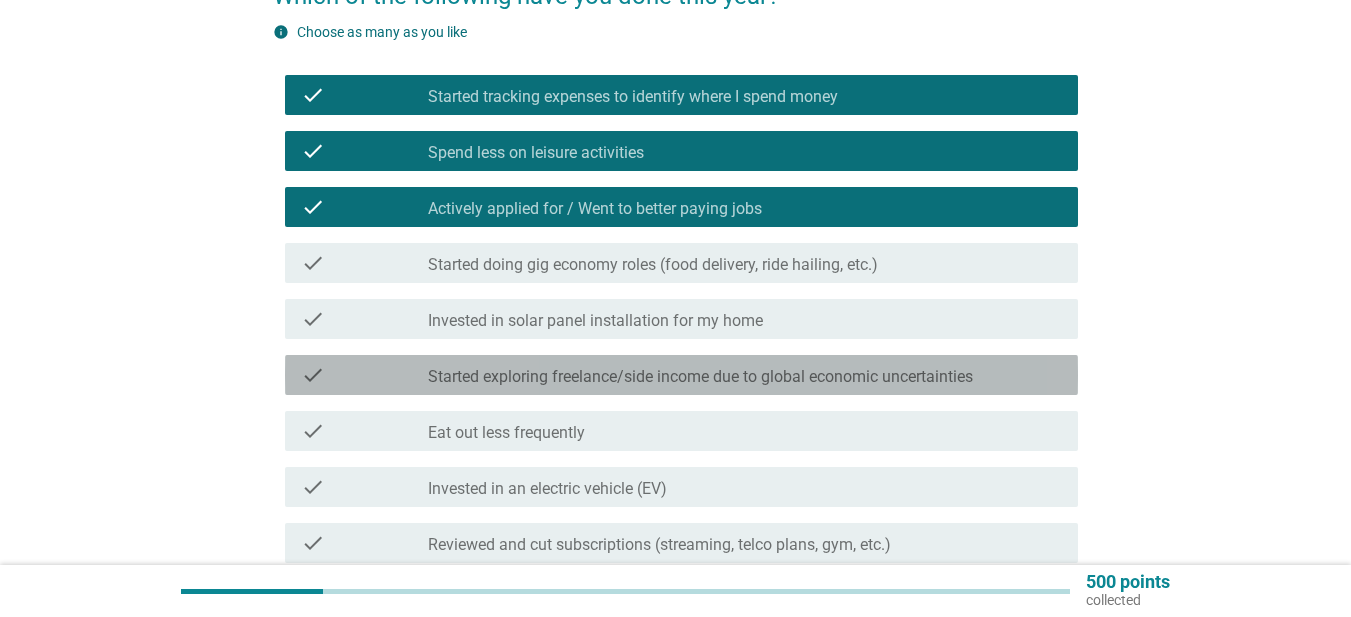 click on "check" at bounding box center (364, 375) 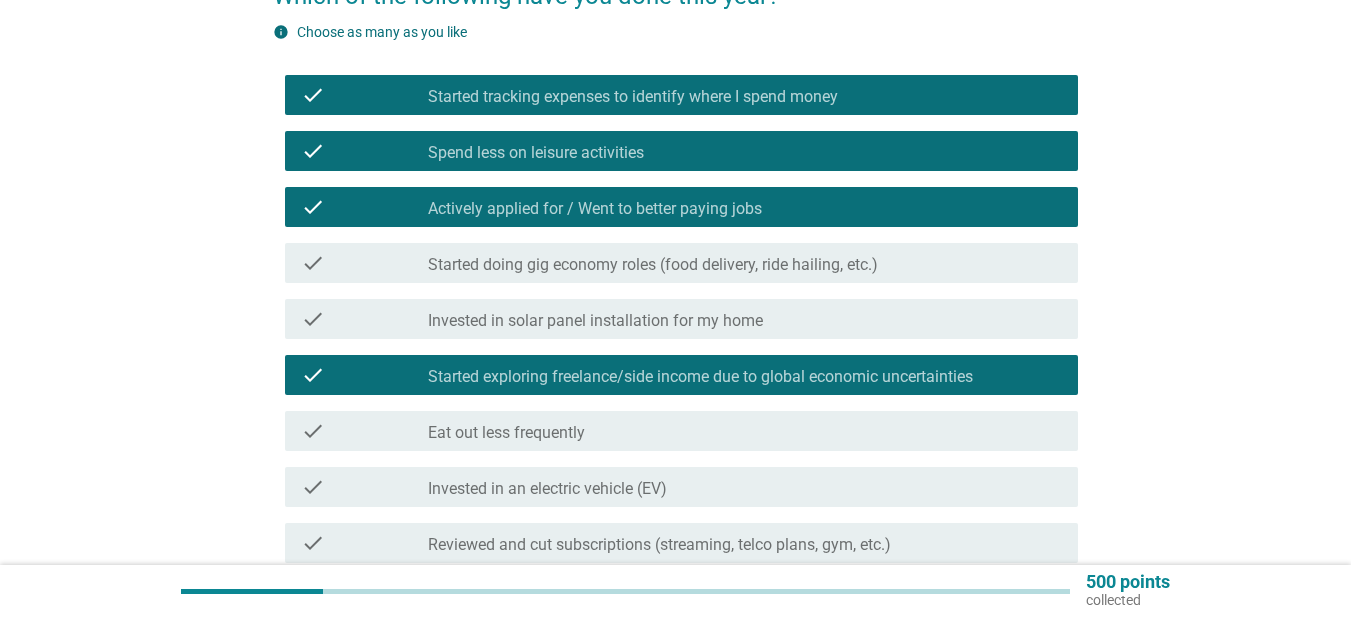 scroll, scrollTop: 300, scrollLeft: 0, axis: vertical 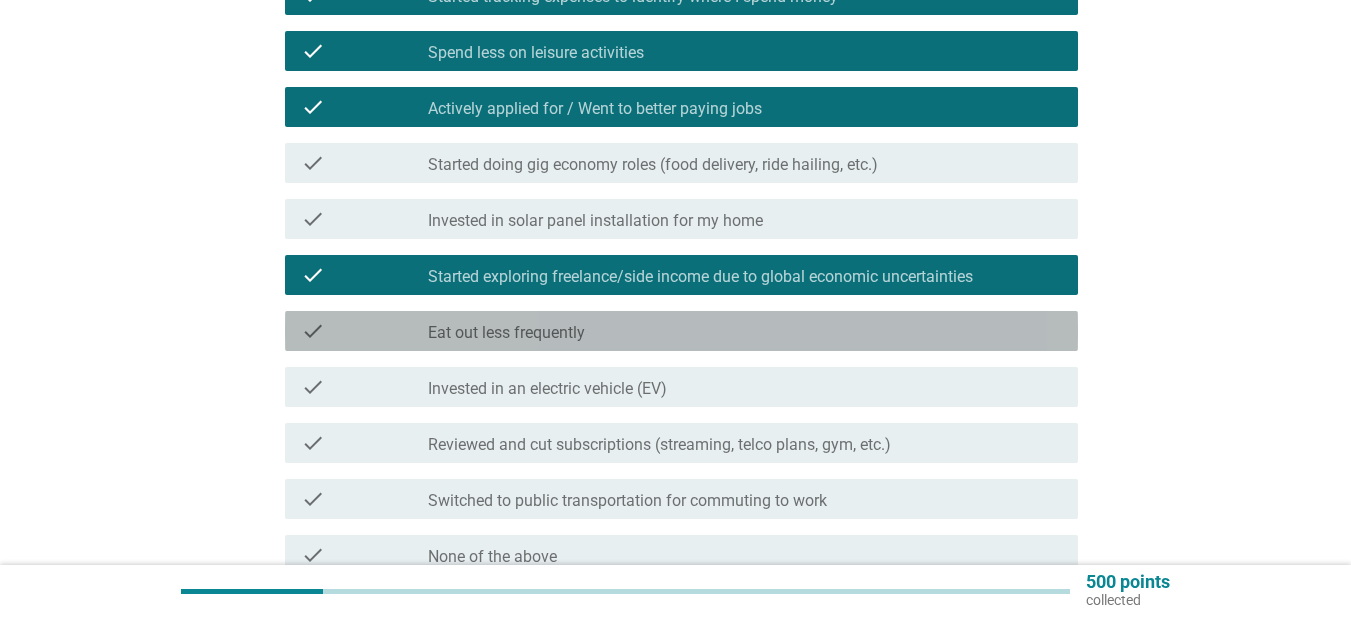 click on "check" at bounding box center [364, 331] 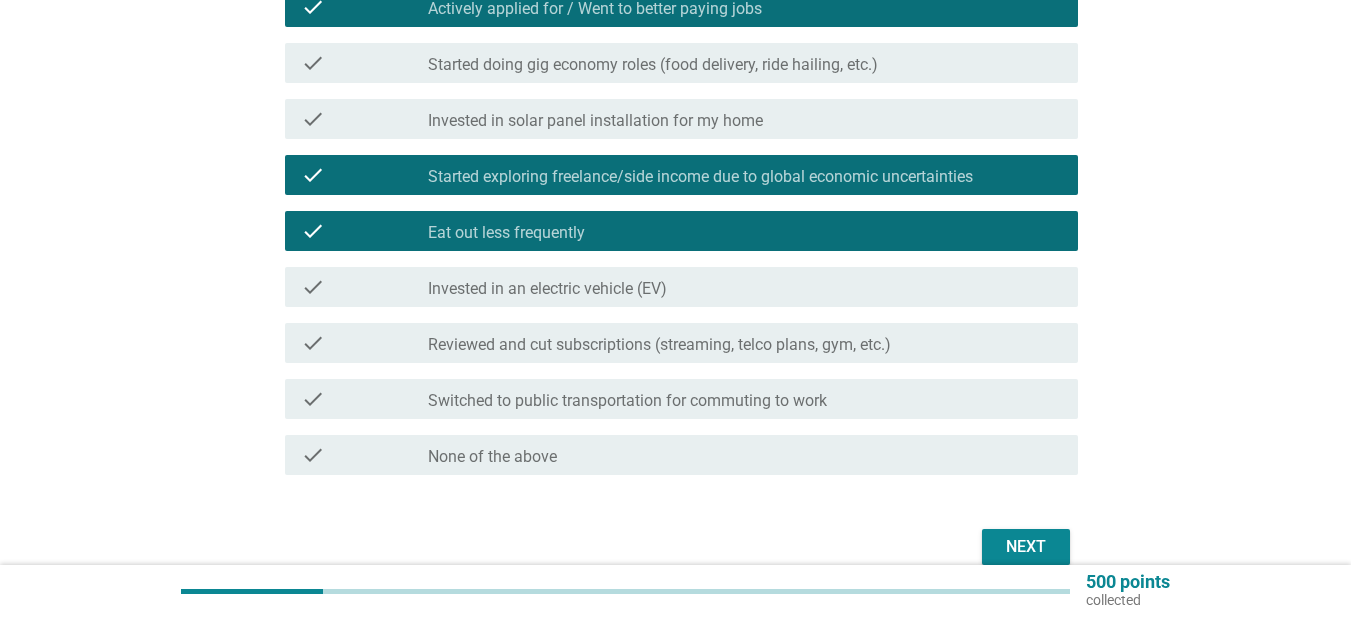 scroll, scrollTop: 300, scrollLeft: 0, axis: vertical 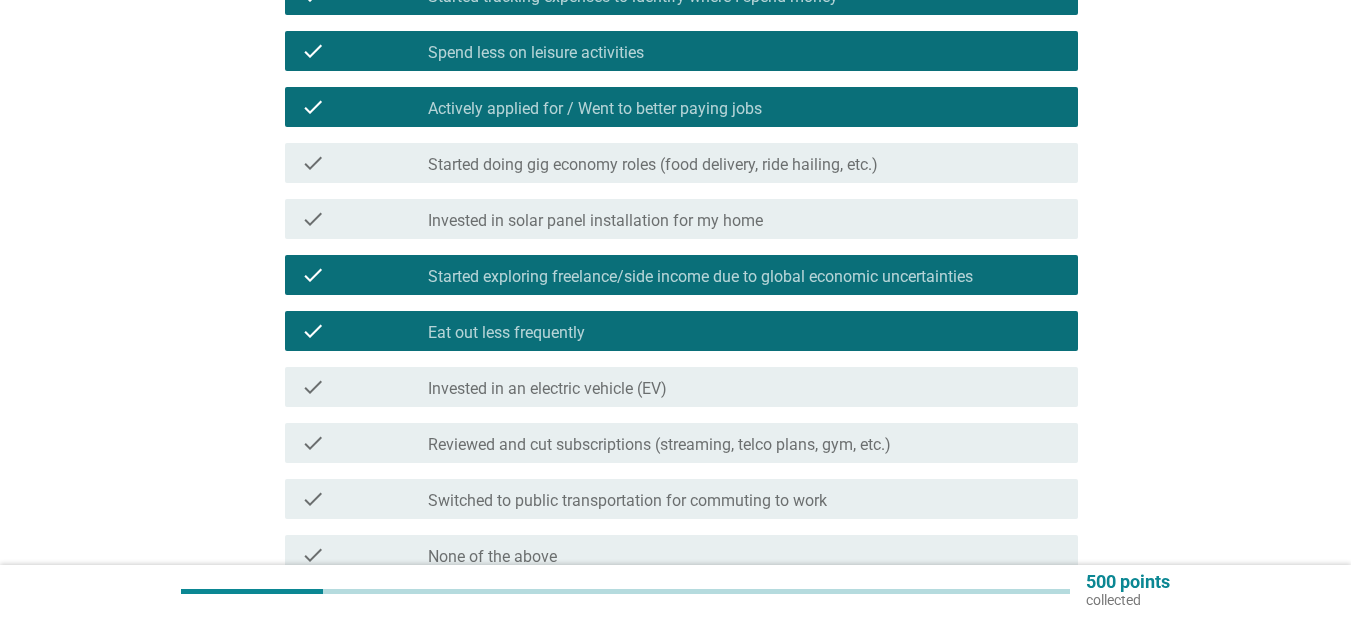 click on "check" at bounding box center [364, 163] 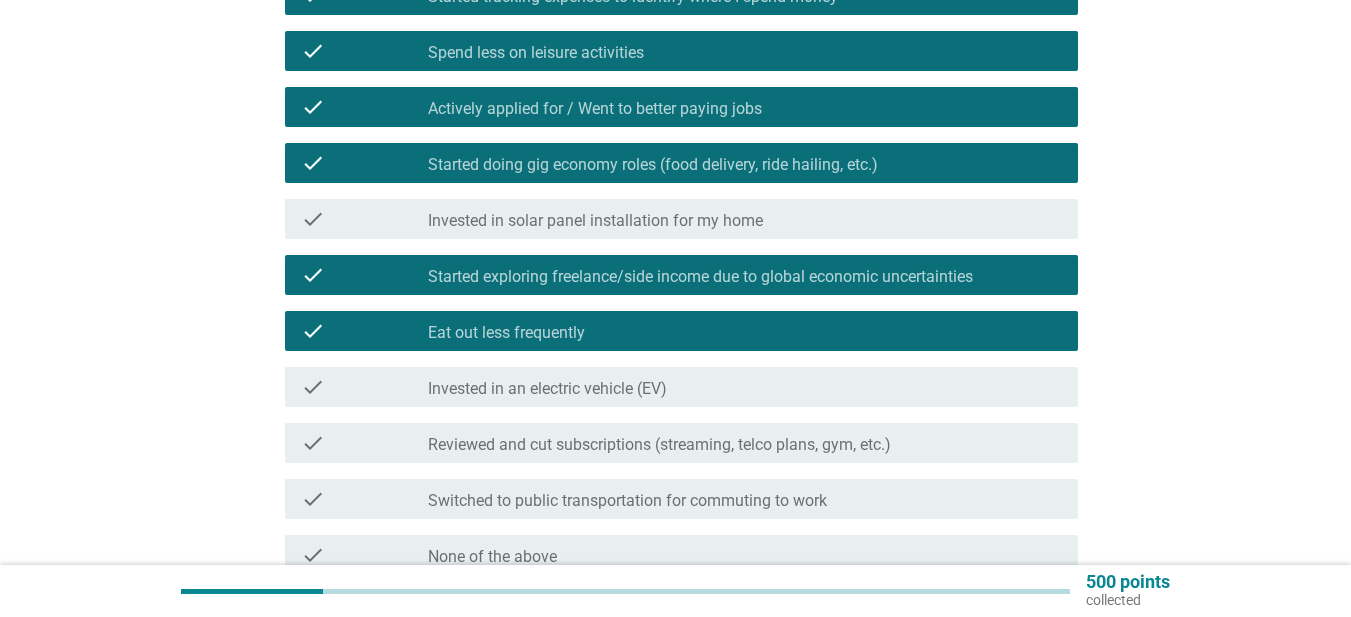 scroll, scrollTop: 400, scrollLeft: 0, axis: vertical 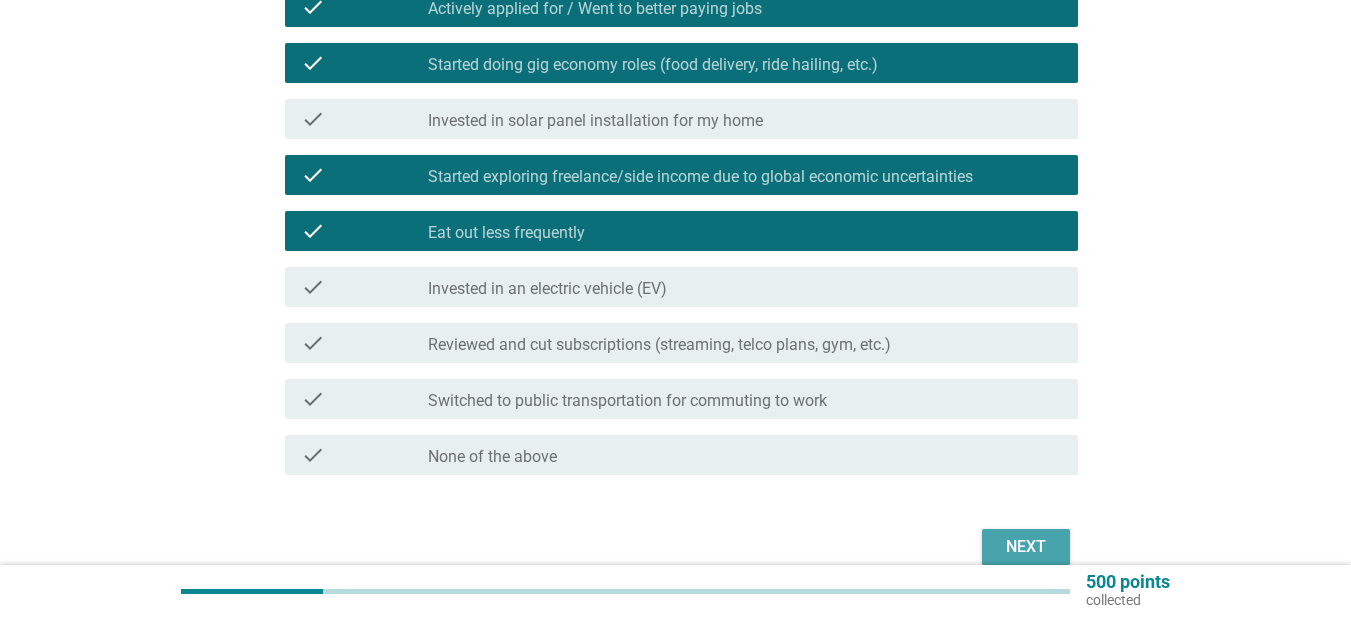 click on "Next" at bounding box center (1026, 547) 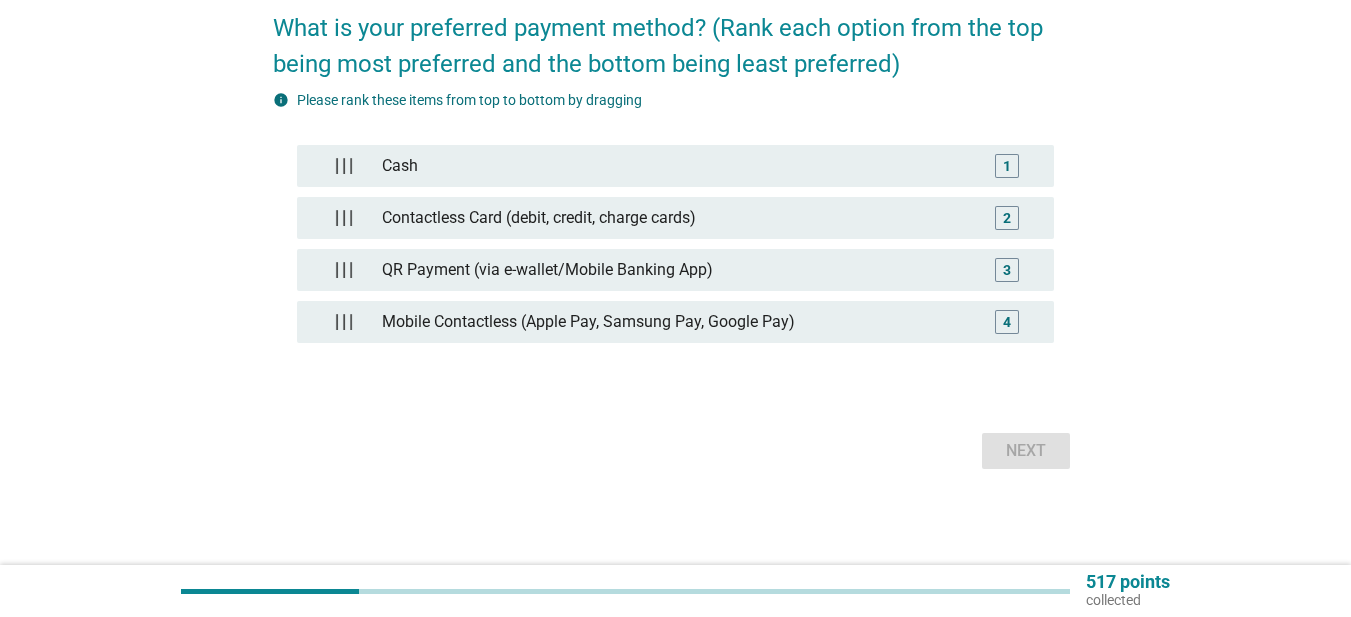 scroll, scrollTop: 0, scrollLeft: 0, axis: both 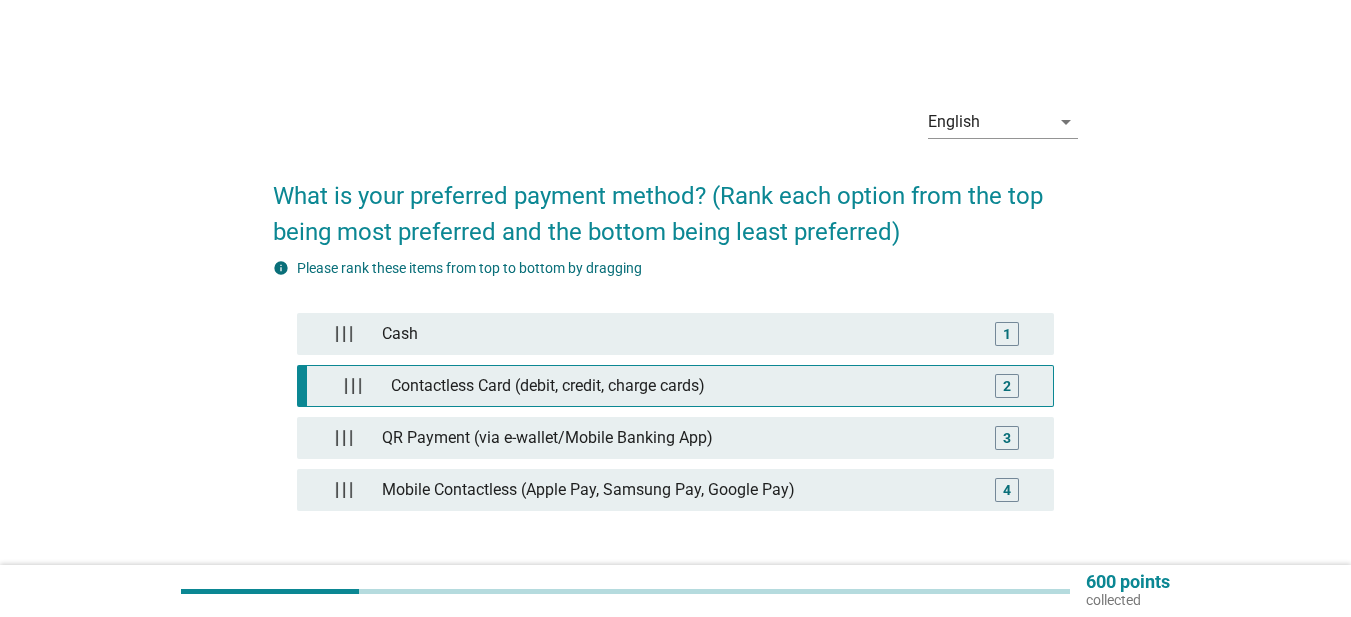 click on "Contactless Card (debit, credit, charge cards)" at bounding box center [680, 386] 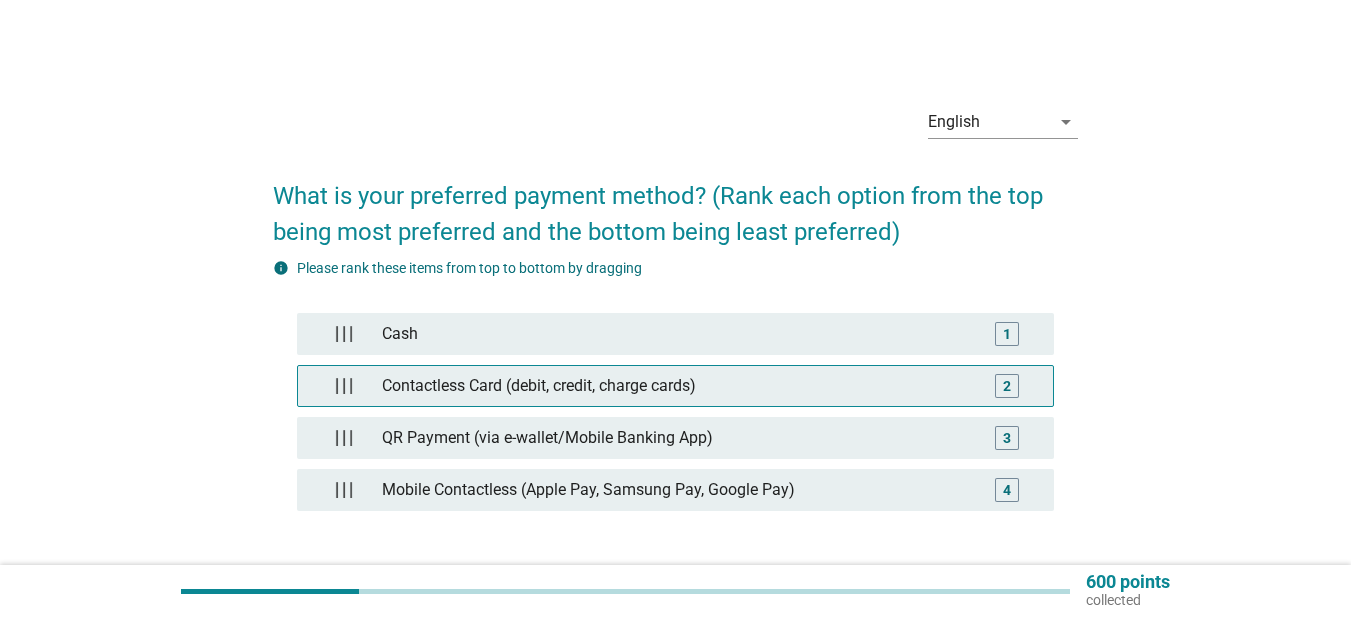 type 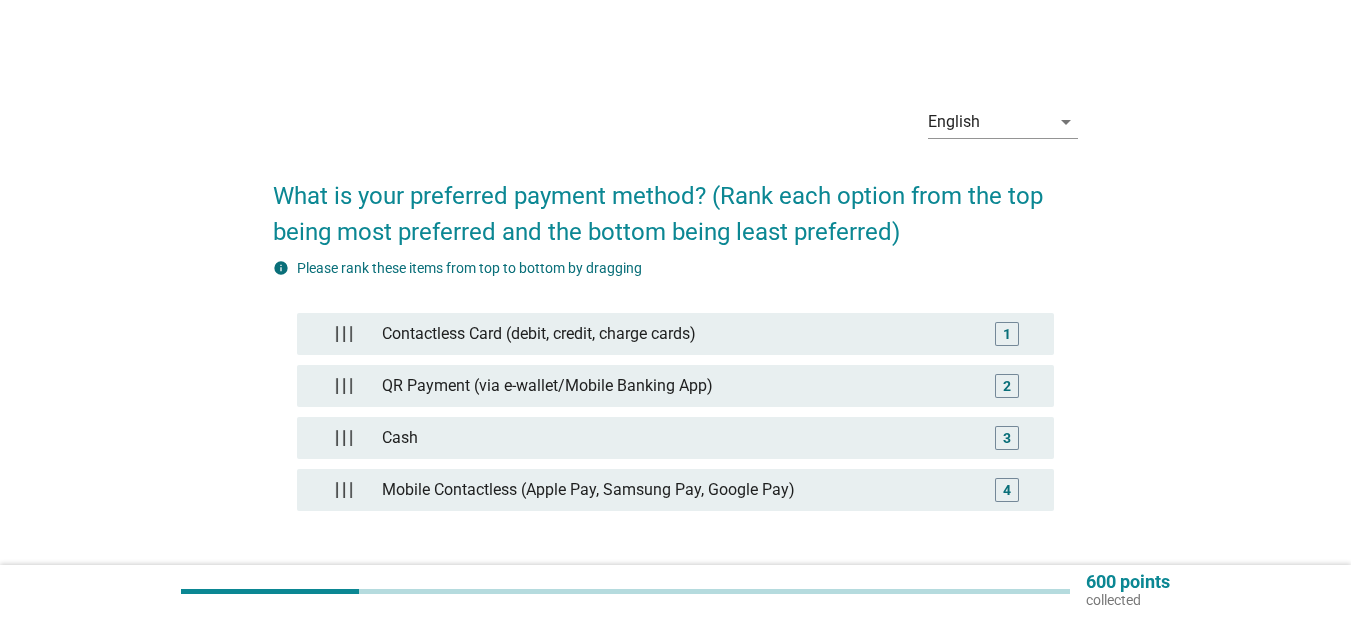 scroll, scrollTop: 100, scrollLeft: 0, axis: vertical 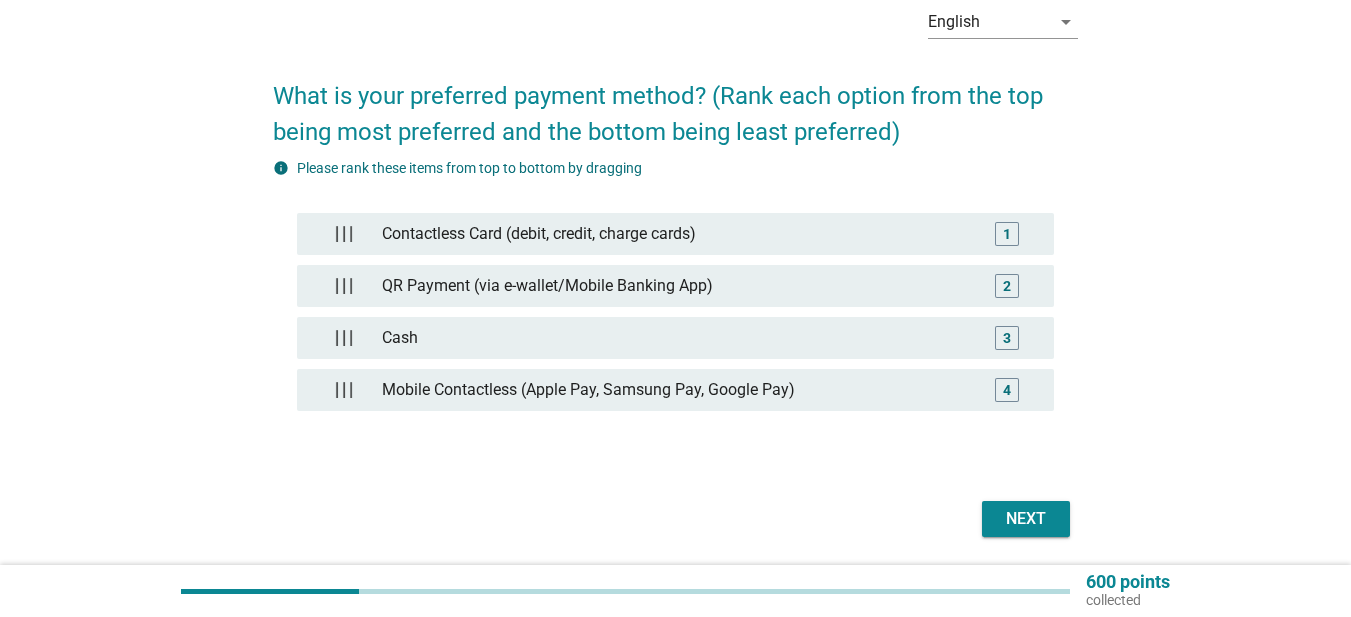 click on "Next" at bounding box center (1026, 519) 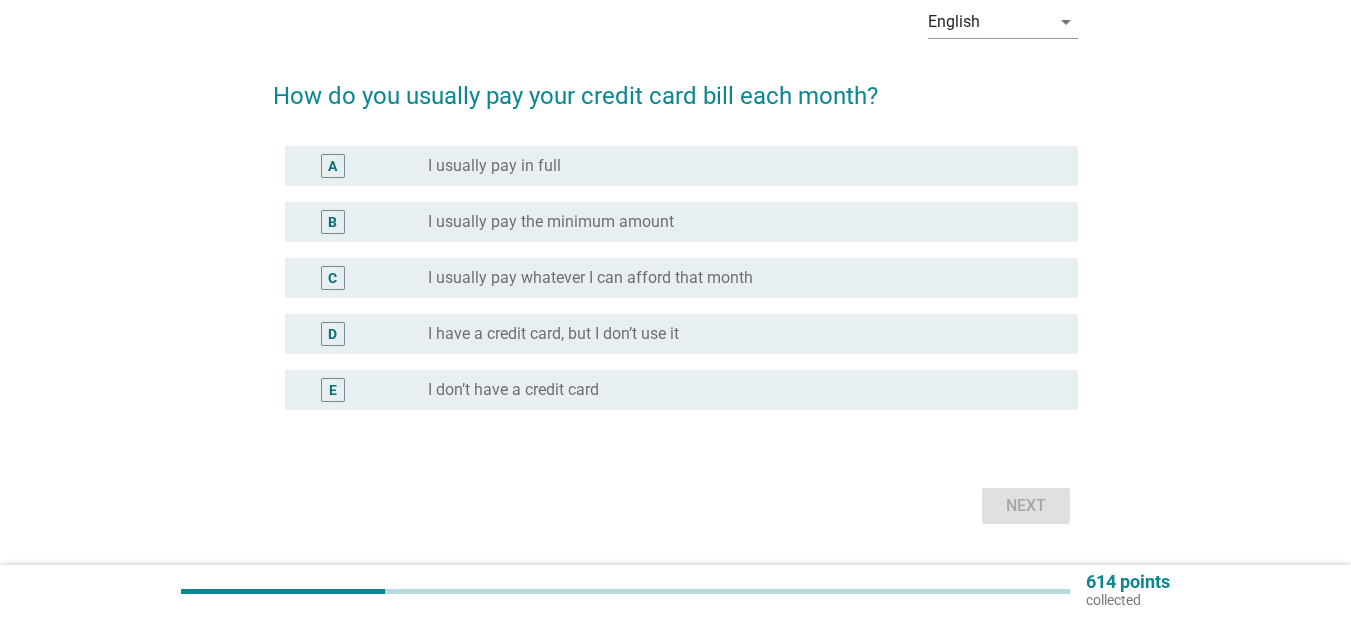 scroll, scrollTop: 0, scrollLeft: 0, axis: both 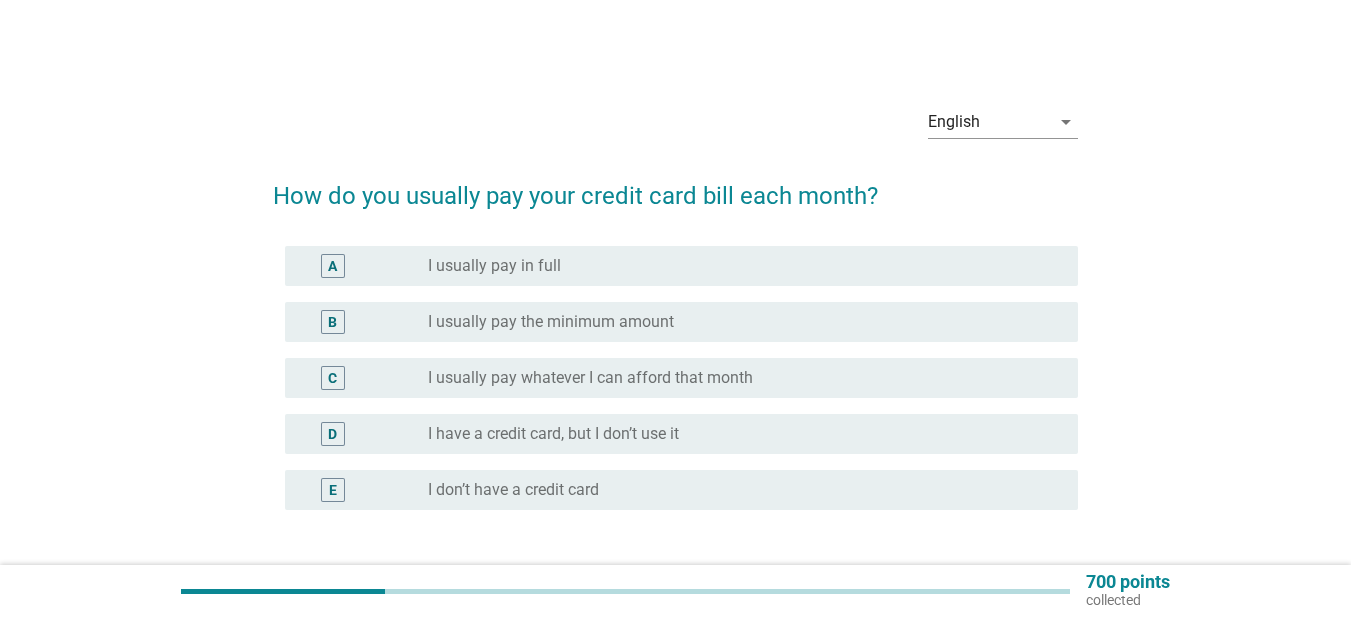 click on "I don’t have a credit card" at bounding box center [513, 490] 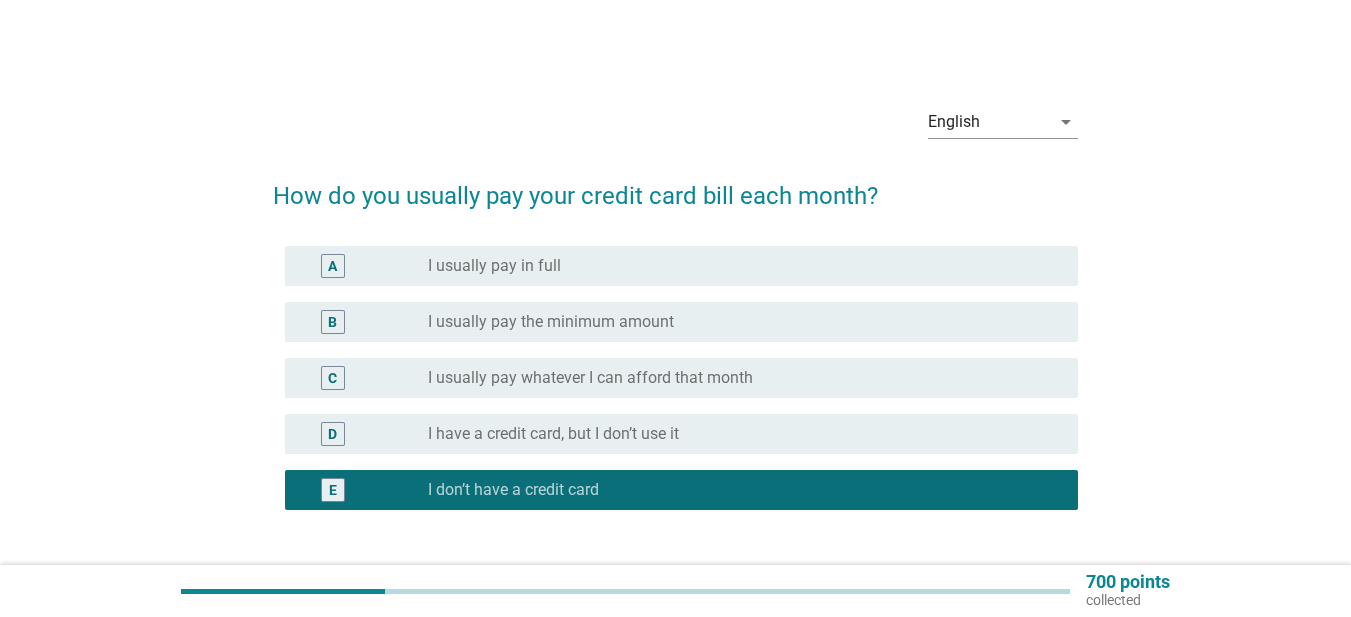scroll, scrollTop: 100, scrollLeft: 0, axis: vertical 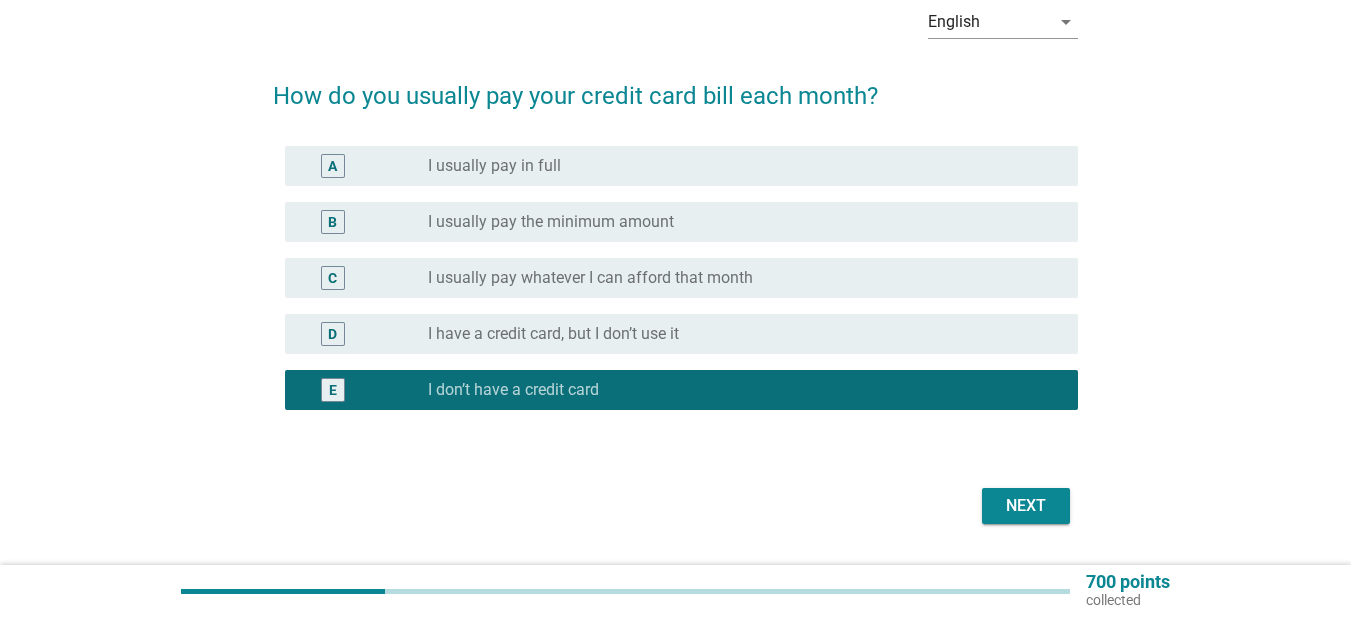 click on "Next" at bounding box center (1026, 506) 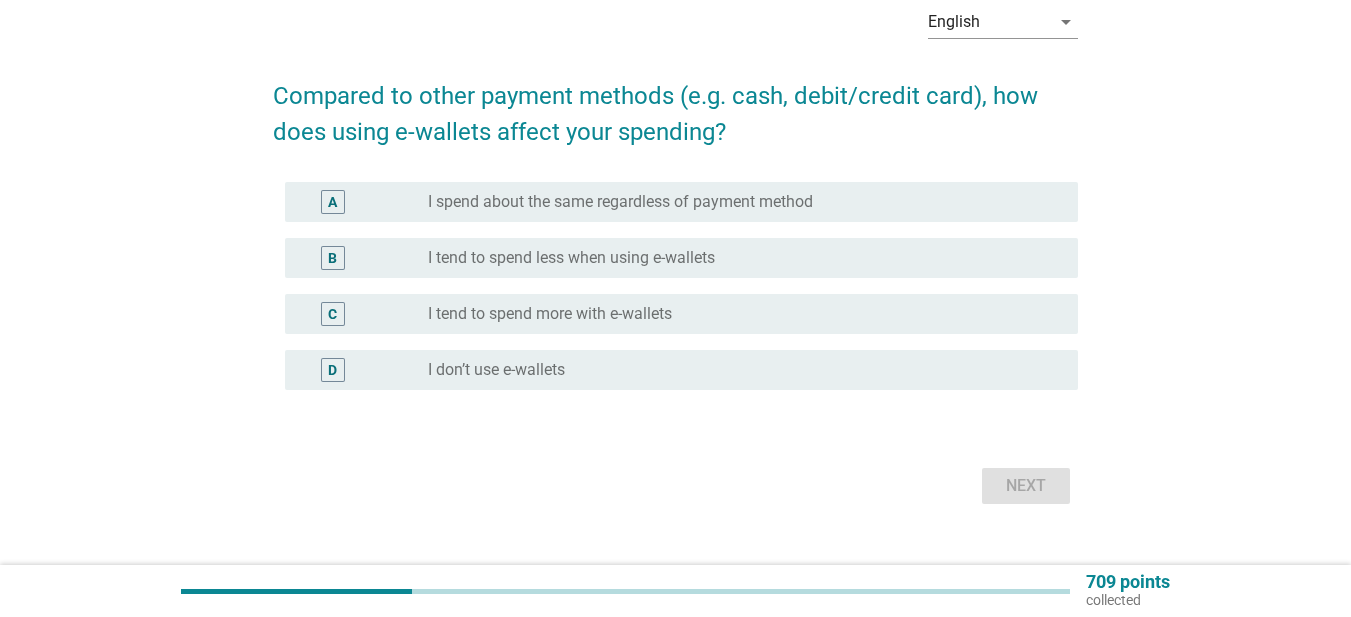 scroll, scrollTop: 0, scrollLeft: 0, axis: both 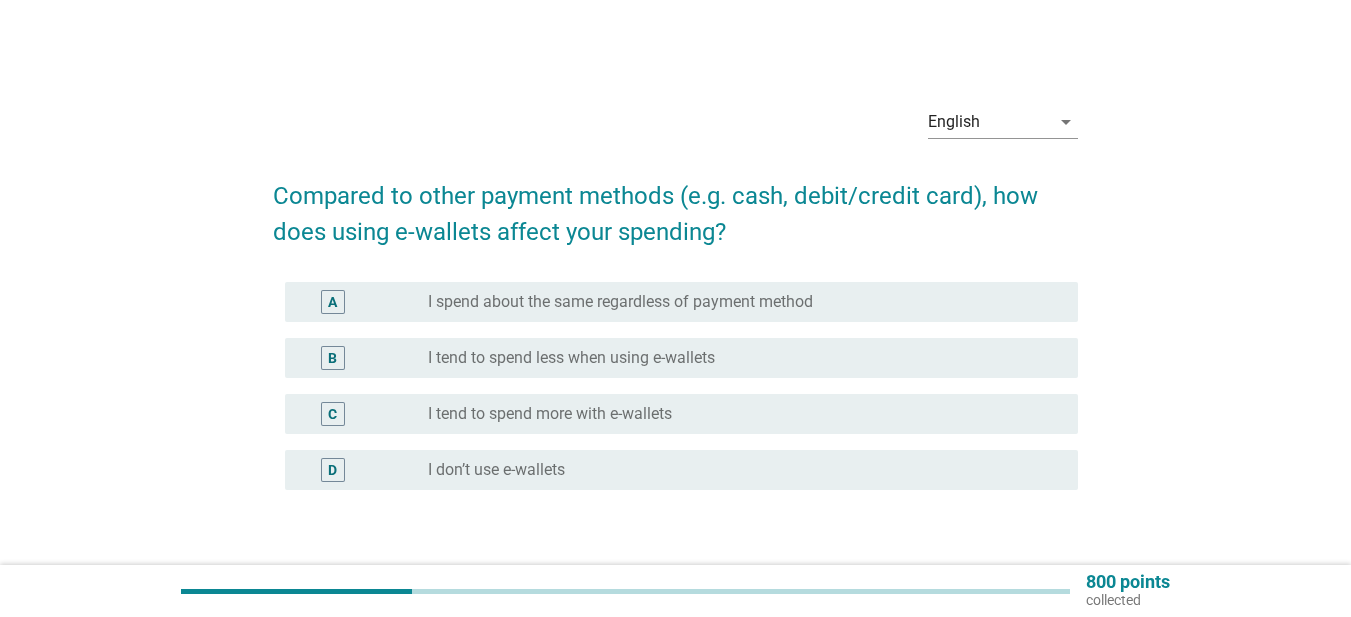 click on "radio_button_unchecked I tend to spend less when using e-wallets" at bounding box center [737, 358] 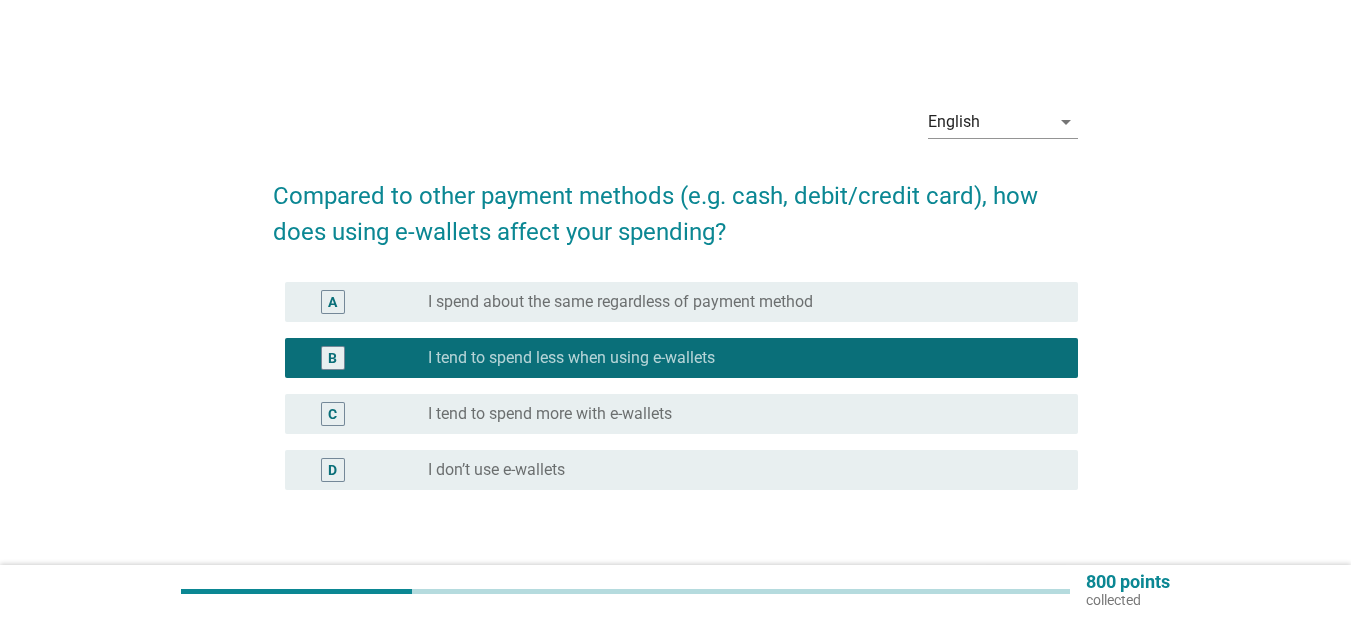 scroll, scrollTop: 100, scrollLeft: 0, axis: vertical 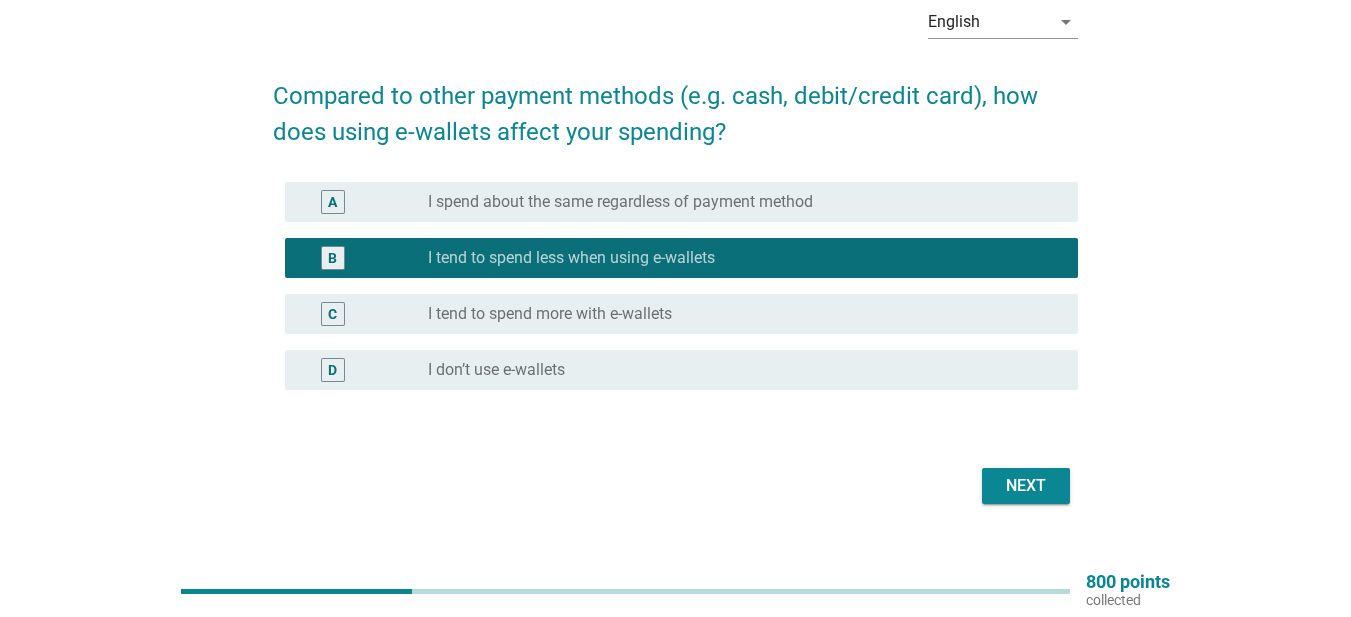 click on "Next" at bounding box center (1026, 486) 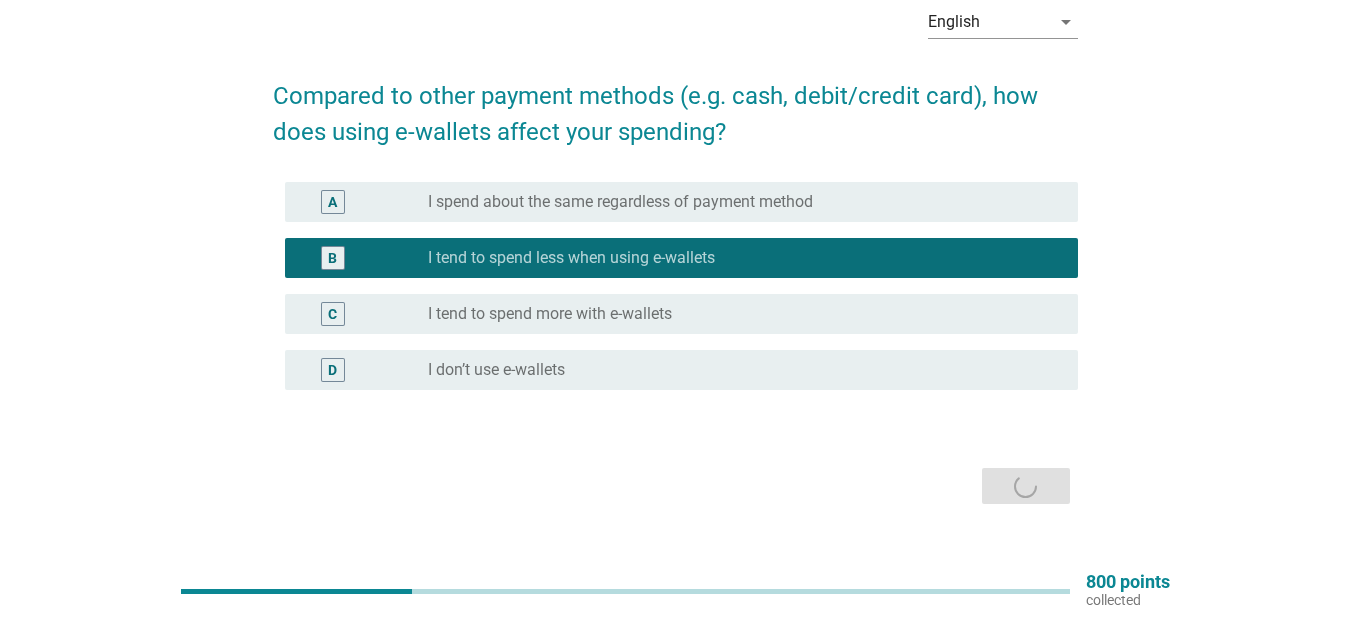 scroll, scrollTop: 0, scrollLeft: 0, axis: both 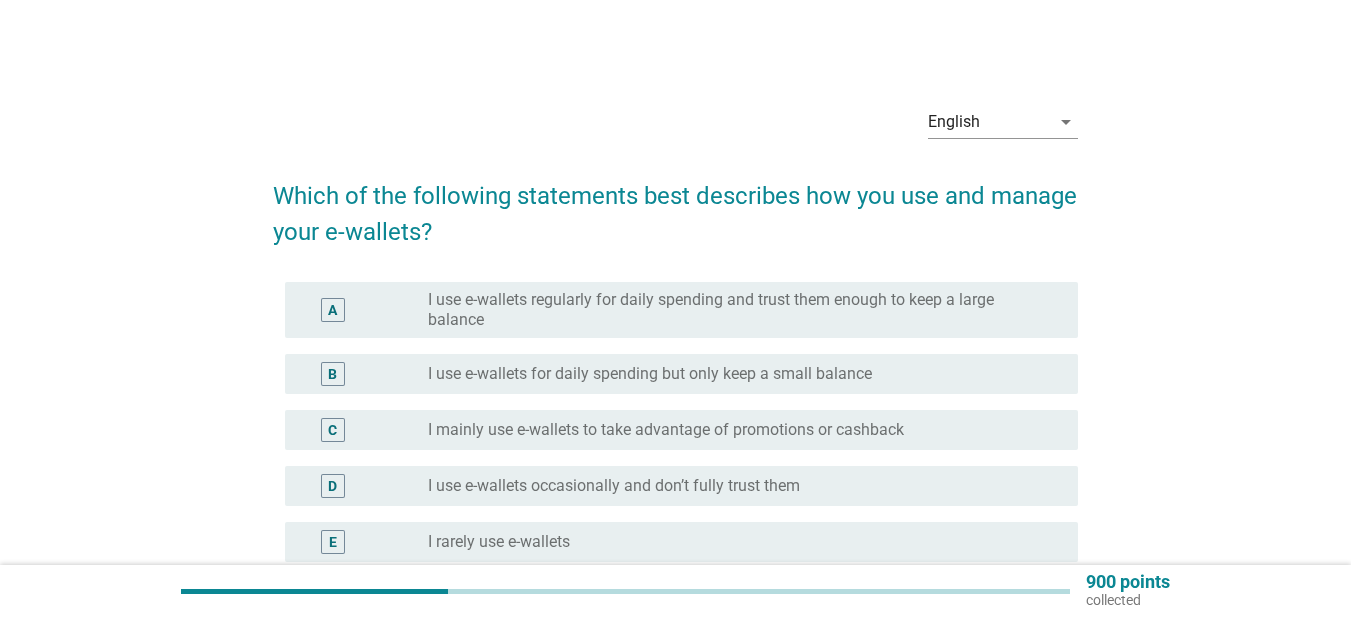 click on "C     radio_button_unchecked I mainly use e-wallets to take advantage of promotions or cashback" at bounding box center (681, 430) 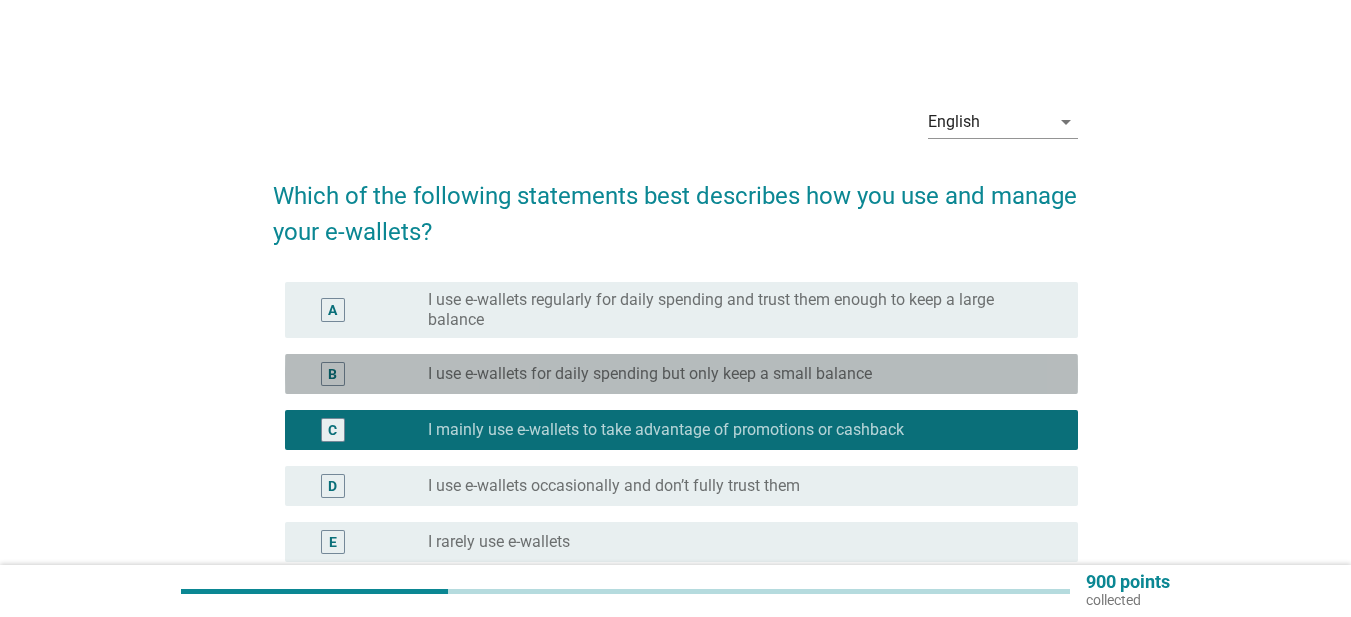 click on "radio_button_unchecked I use e-wallets for daily spending but only keep a small balance" at bounding box center [737, 374] 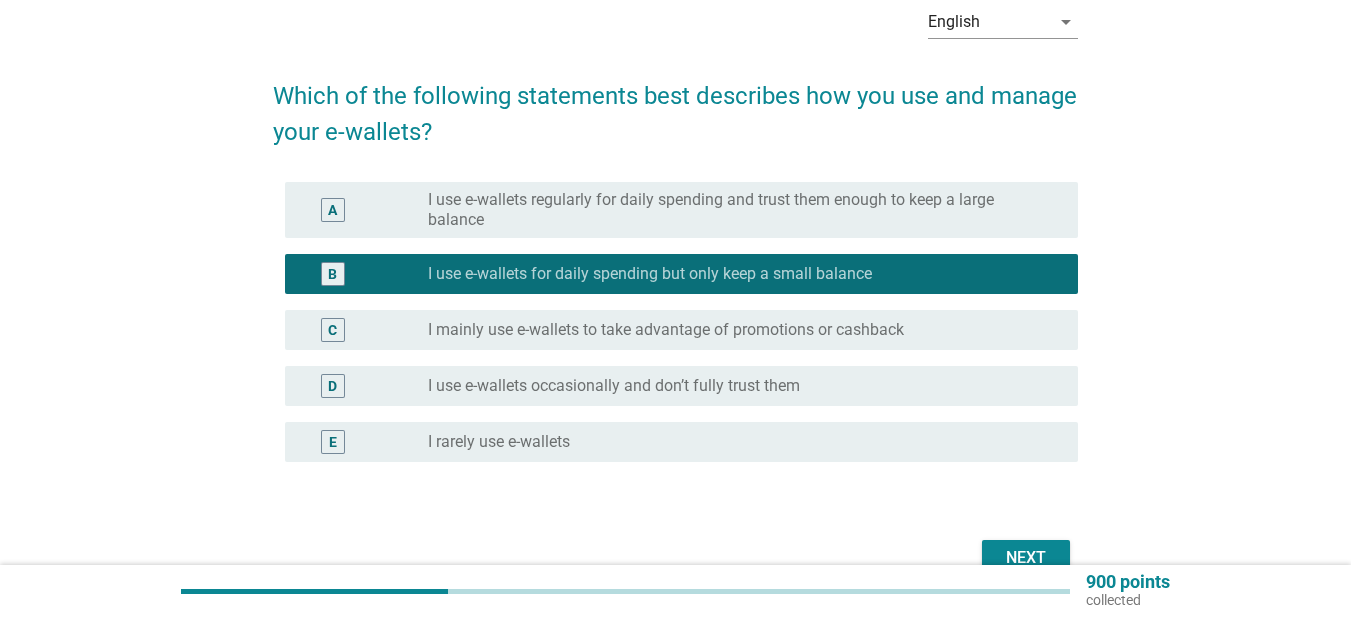 scroll, scrollTop: 200, scrollLeft: 0, axis: vertical 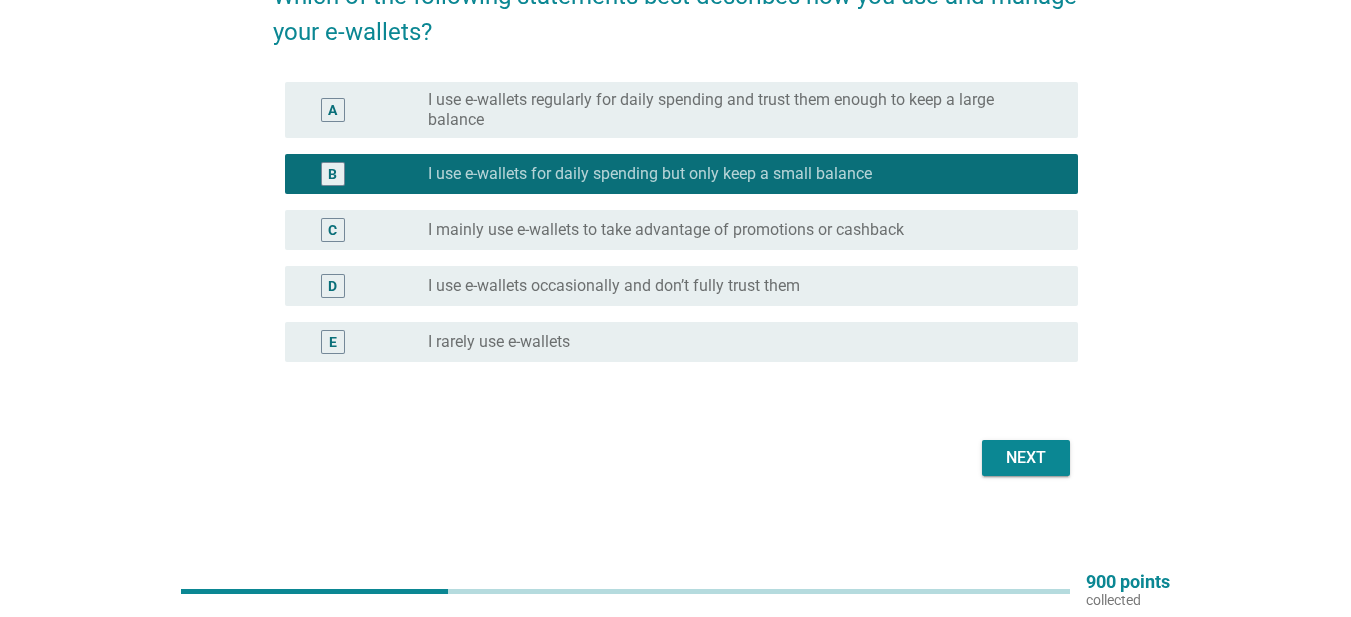click on "Next" at bounding box center [1026, 458] 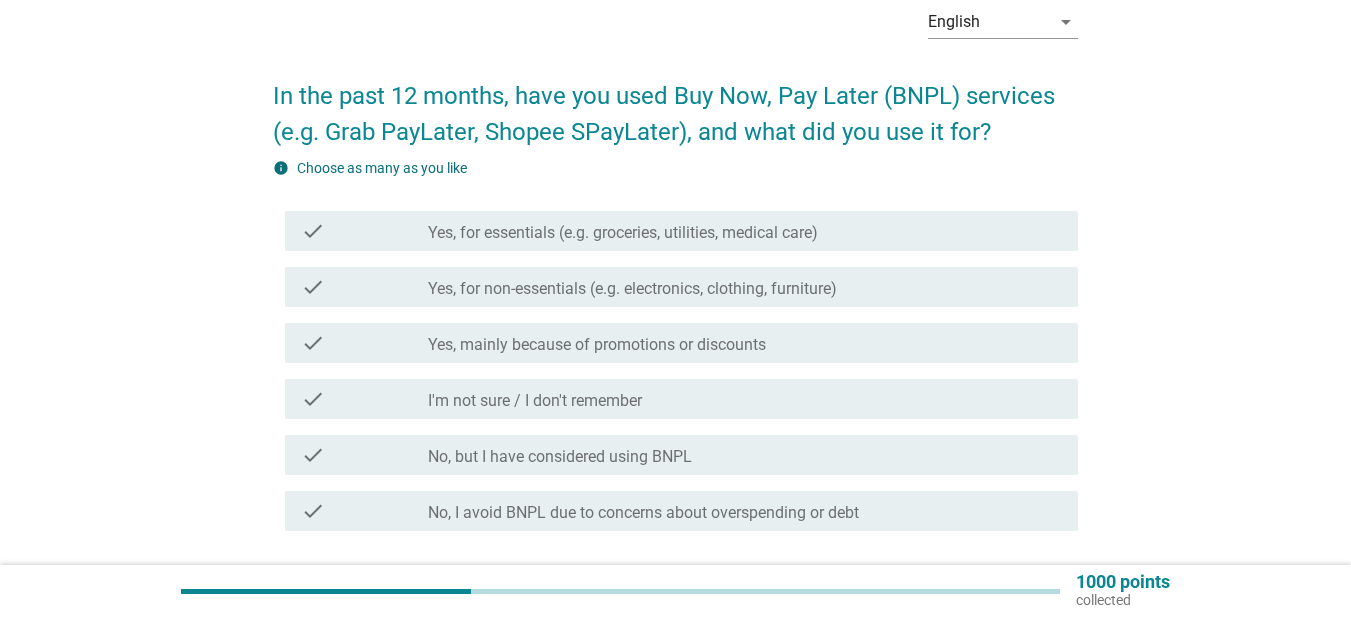 scroll, scrollTop: 200, scrollLeft: 0, axis: vertical 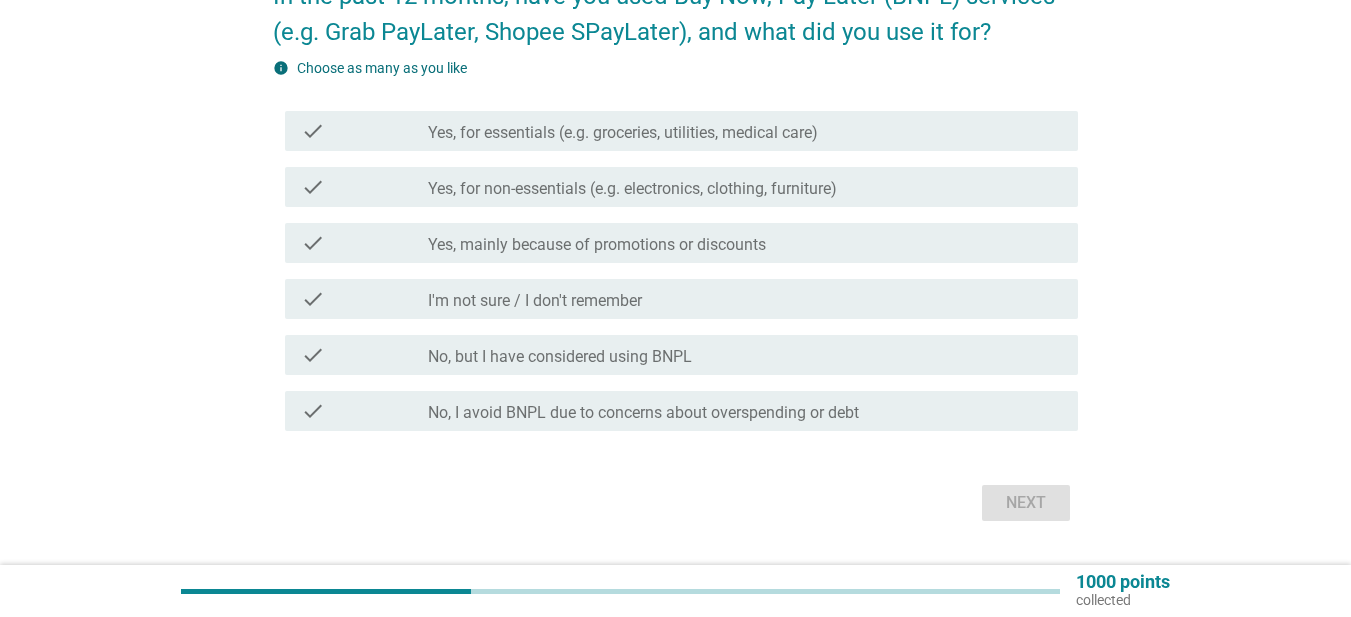 click on "No, I avoid BNPL due to concerns about overspending or debt" at bounding box center [643, 413] 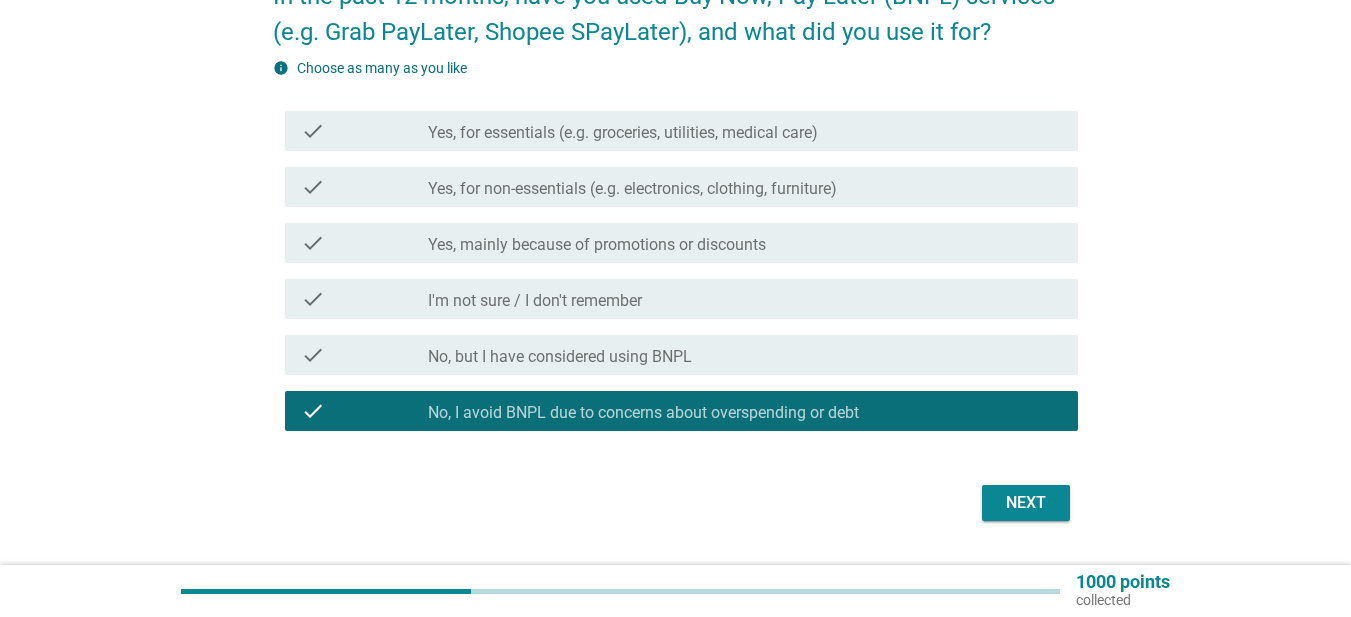 click on "Next" at bounding box center [1026, 503] 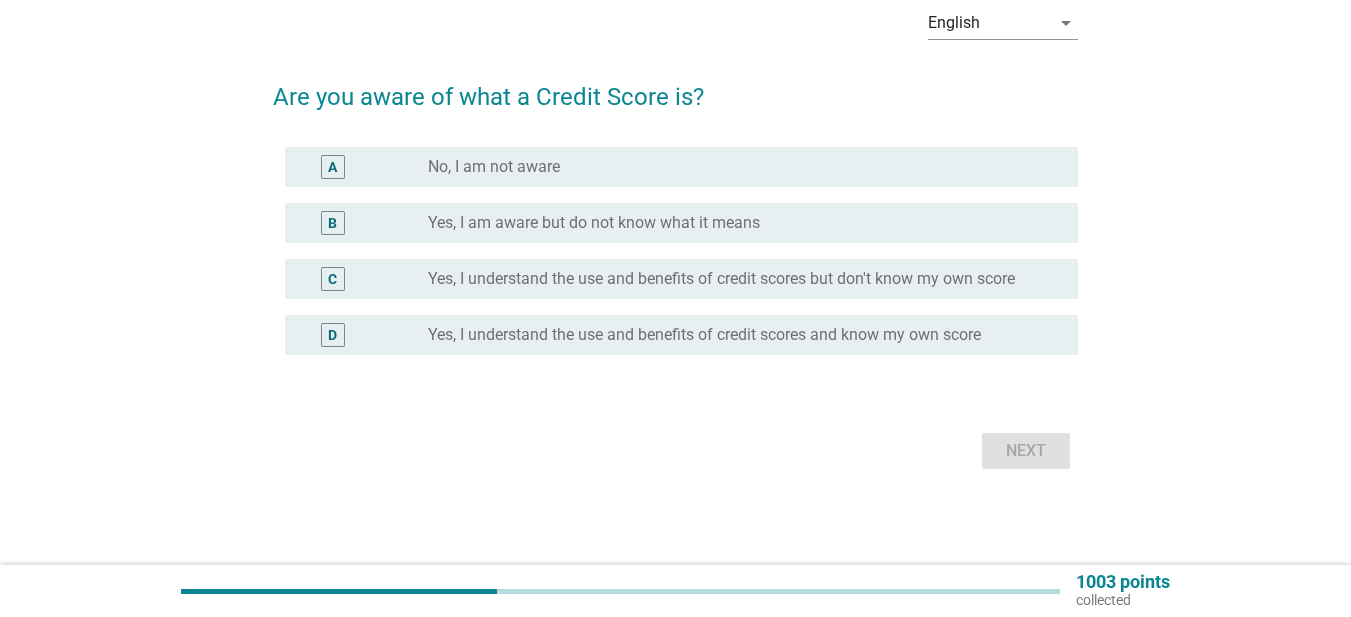 scroll, scrollTop: 0, scrollLeft: 0, axis: both 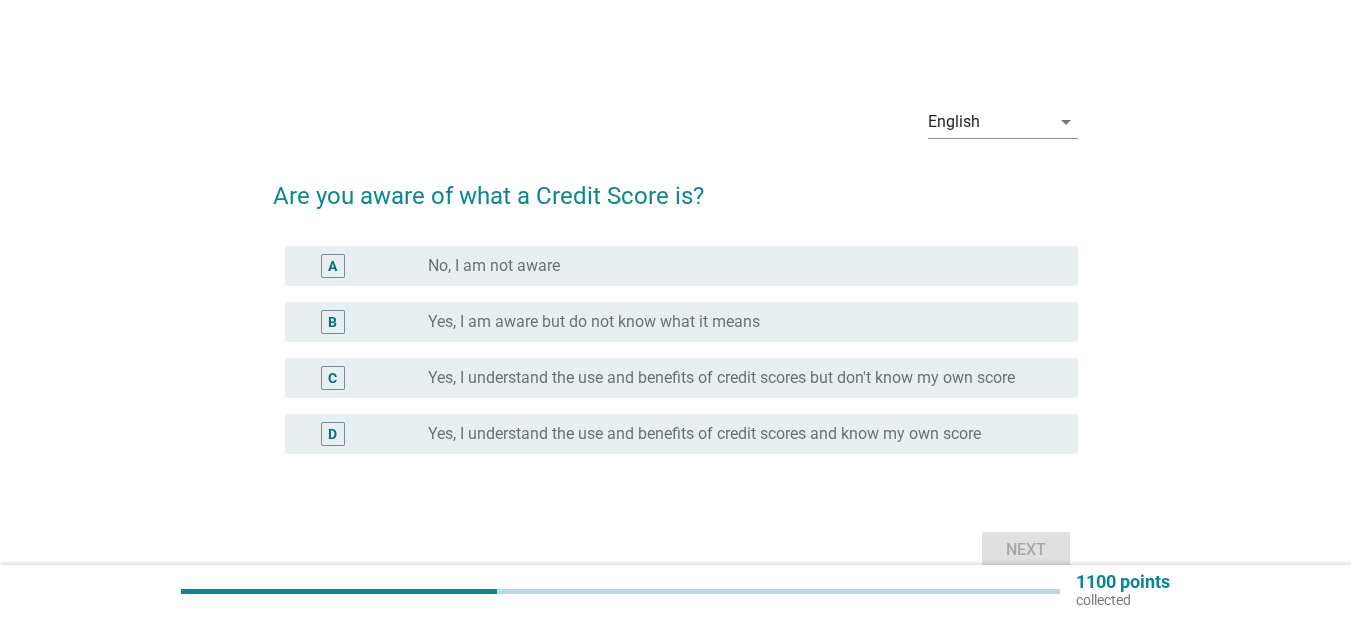 click on "radio_button_unchecked Yes, I understand the use and benefits of credit scores and know my own score" at bounding box center [745, 434] 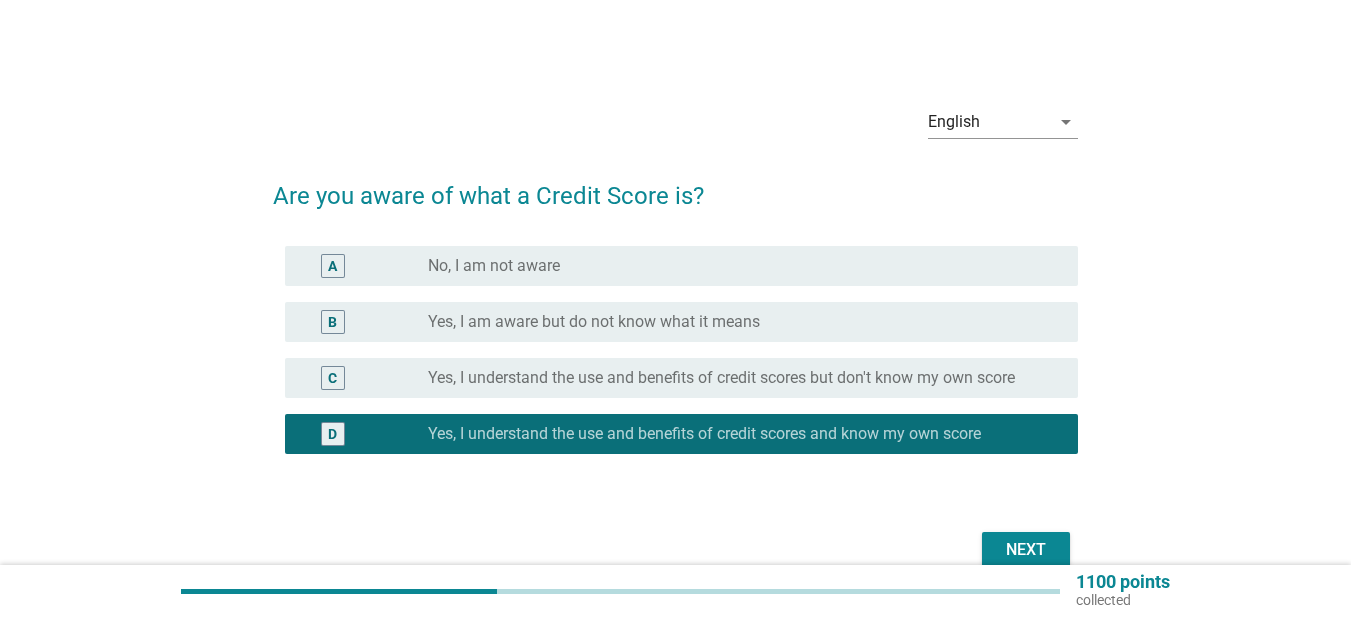 click on "Next" at bounding box center (1026, 550) 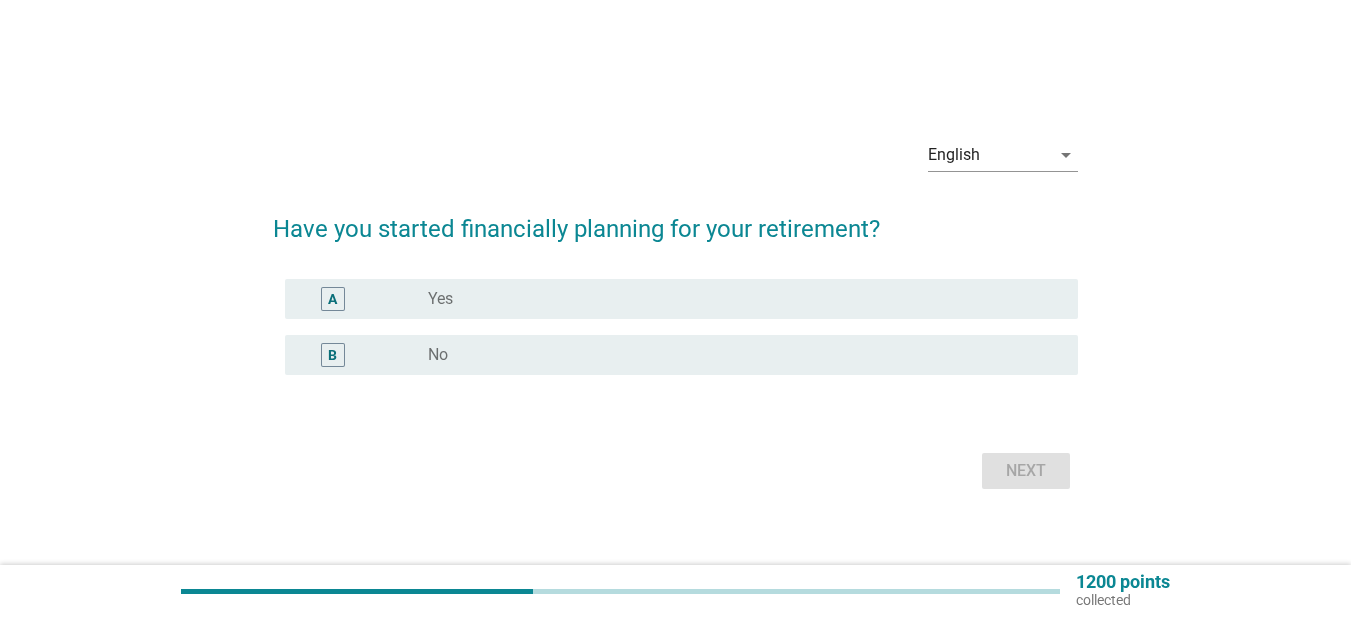 click on "radio_button_unchecked No" at bounding box center (737, 355) 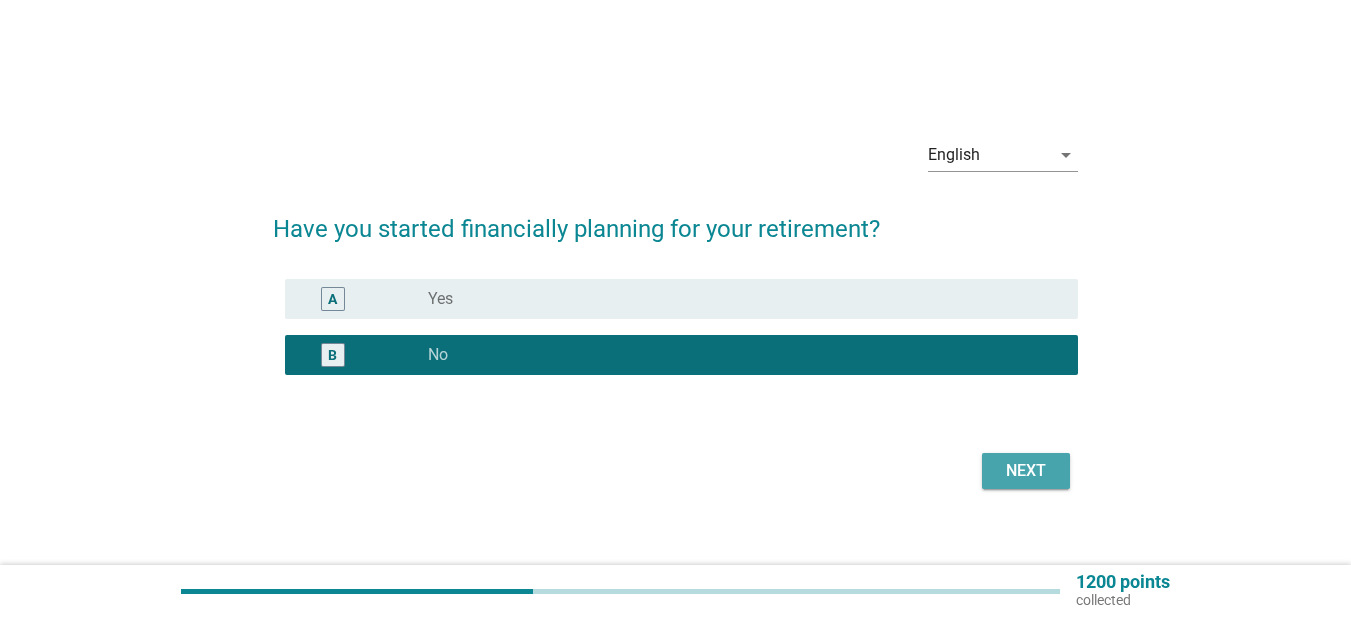 click on "Next" at bounding box center [1026, 471] 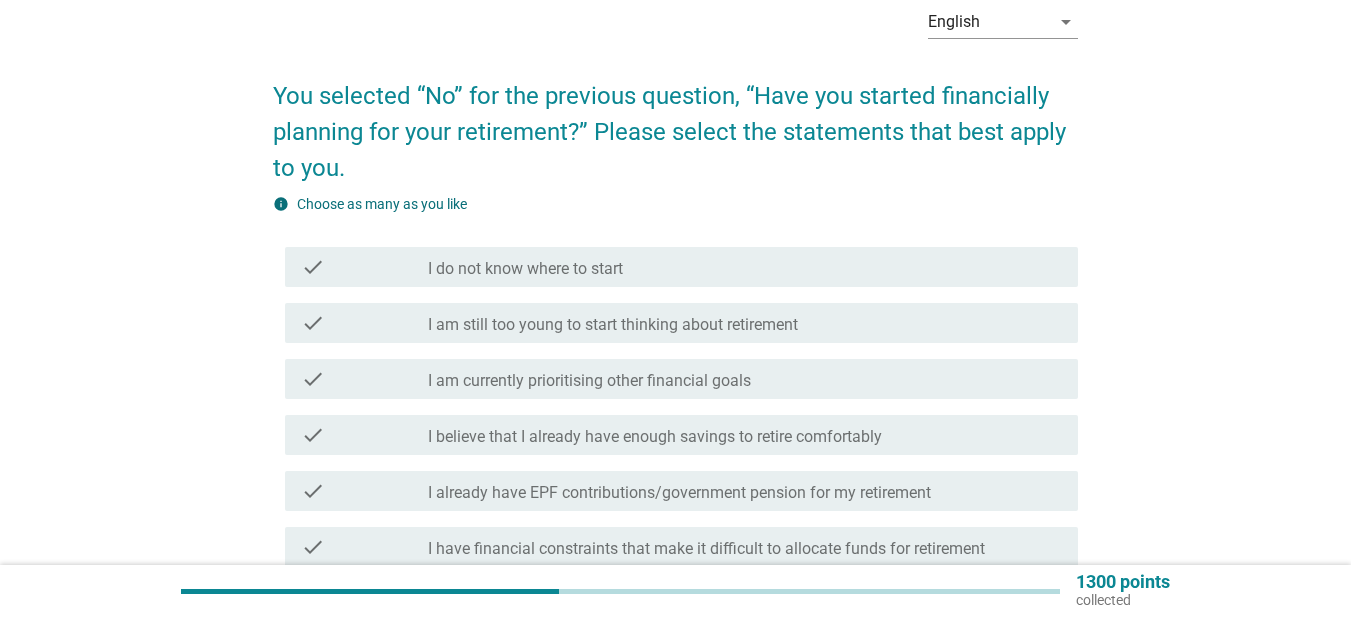 scroll, scrollTop: 200, scrollLeft: 0, axis: vertical 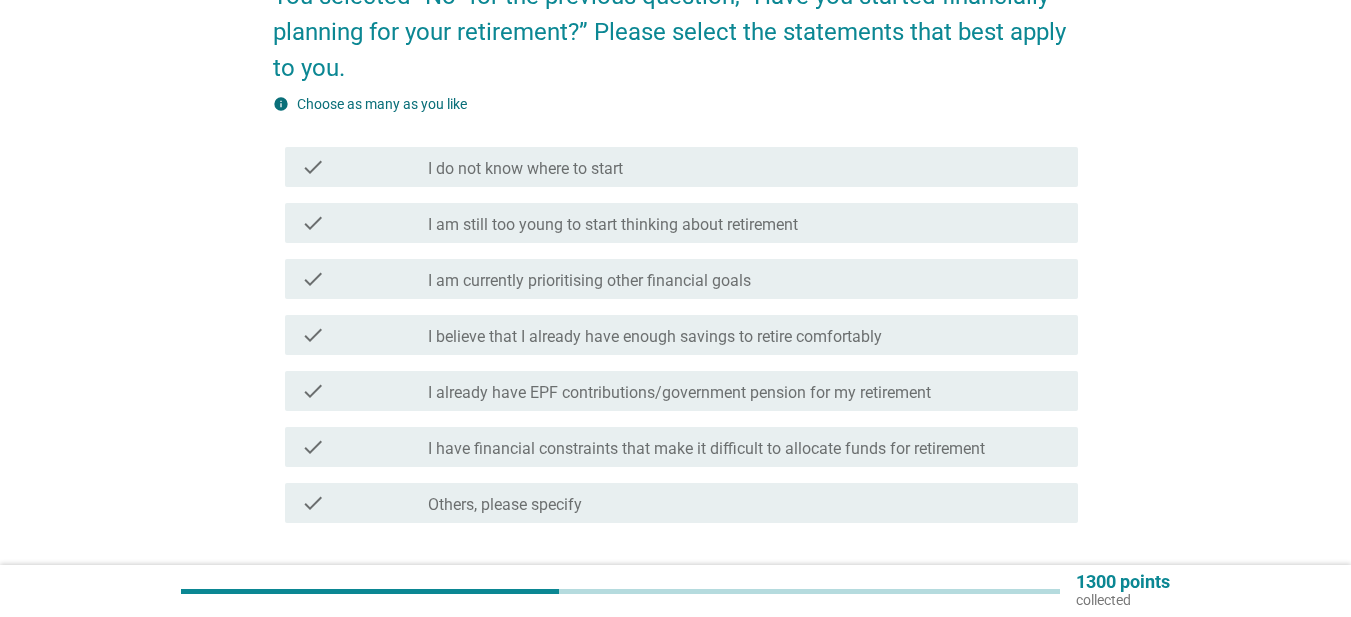 click on "I have financial constraints that make it difficult to allocate funds for retirement" at bounding box center (706, 449) 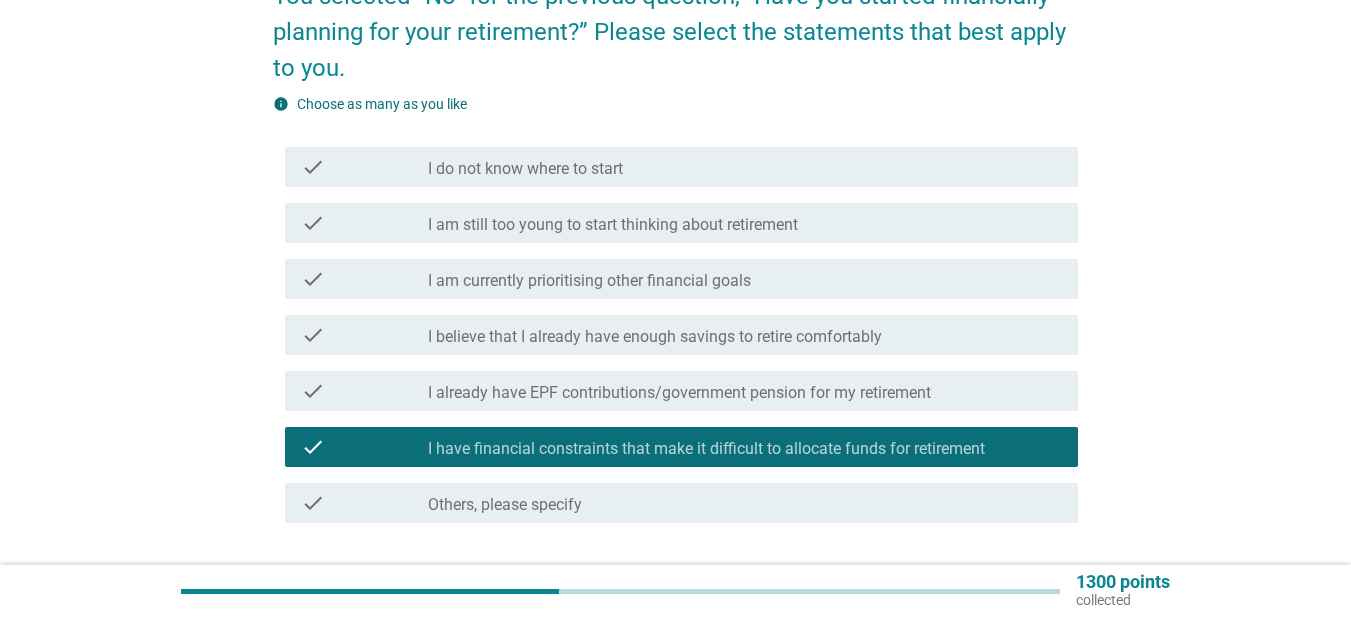 scroll, scrollTop: 300, scrollLeft: 0, axis: vertical 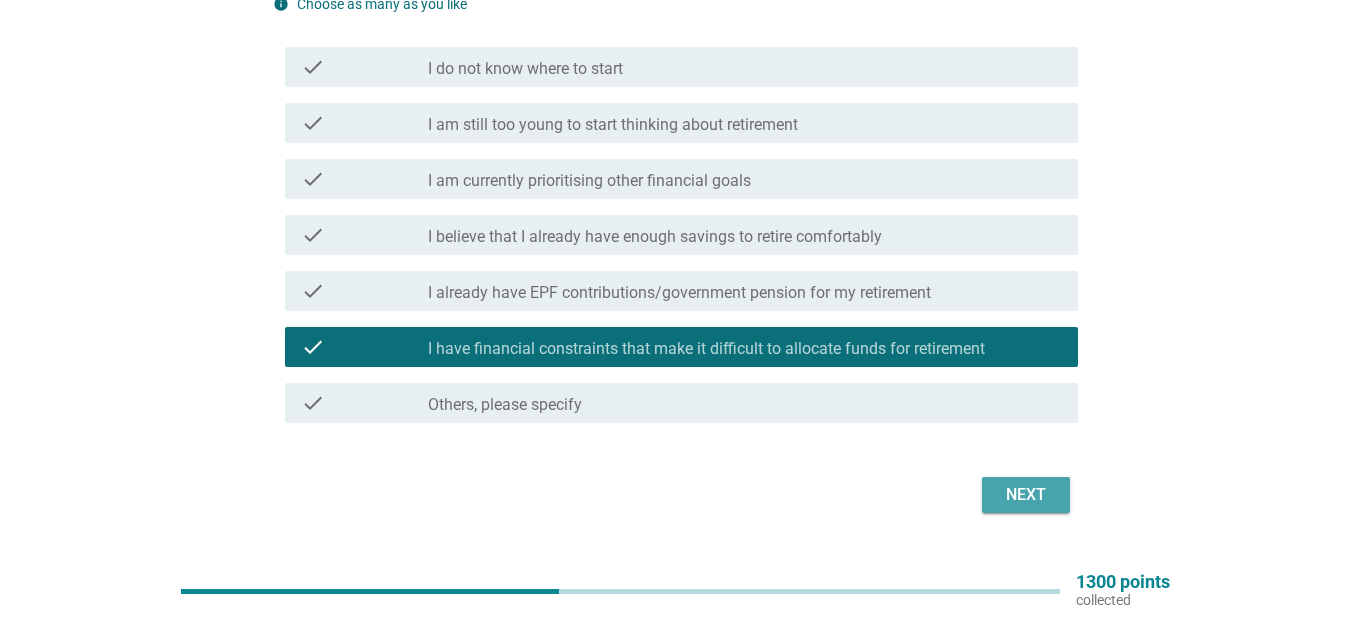 click on "Next" at bounding box center (1026, 495) 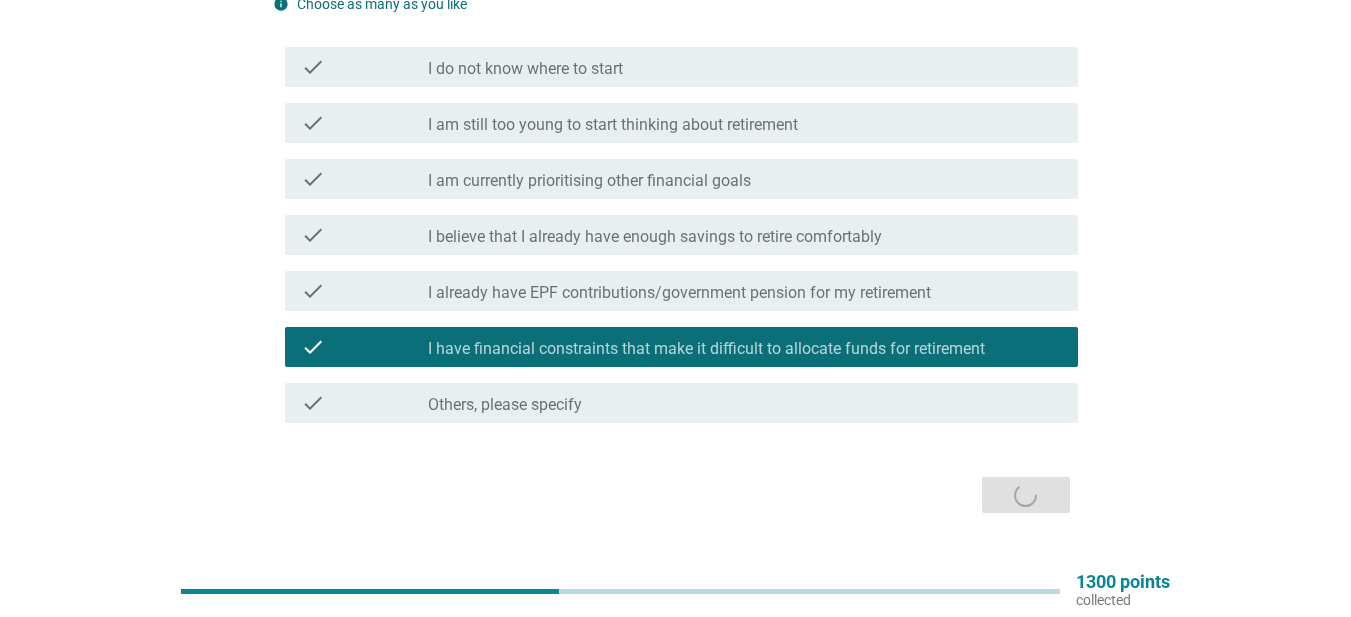 scroll, scrollTop: 0, scrollLeft: 0, axis: both 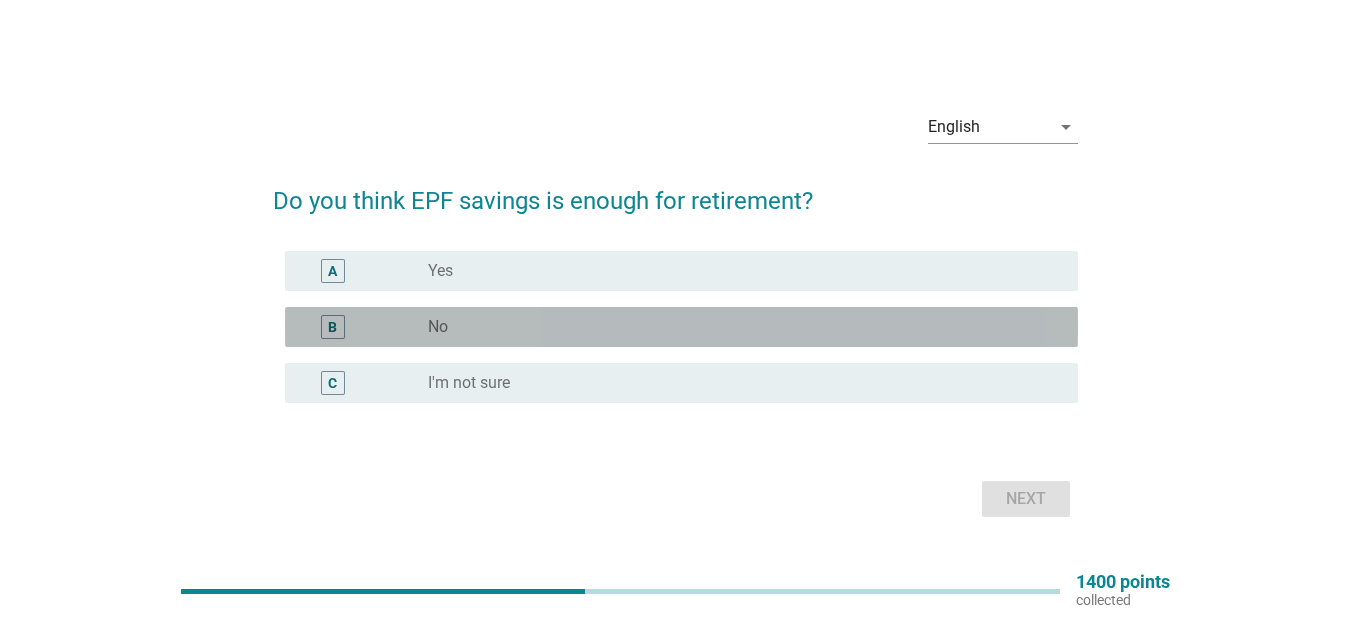 click on "radio_button_unchecked No" at bounding box center [737, 327] 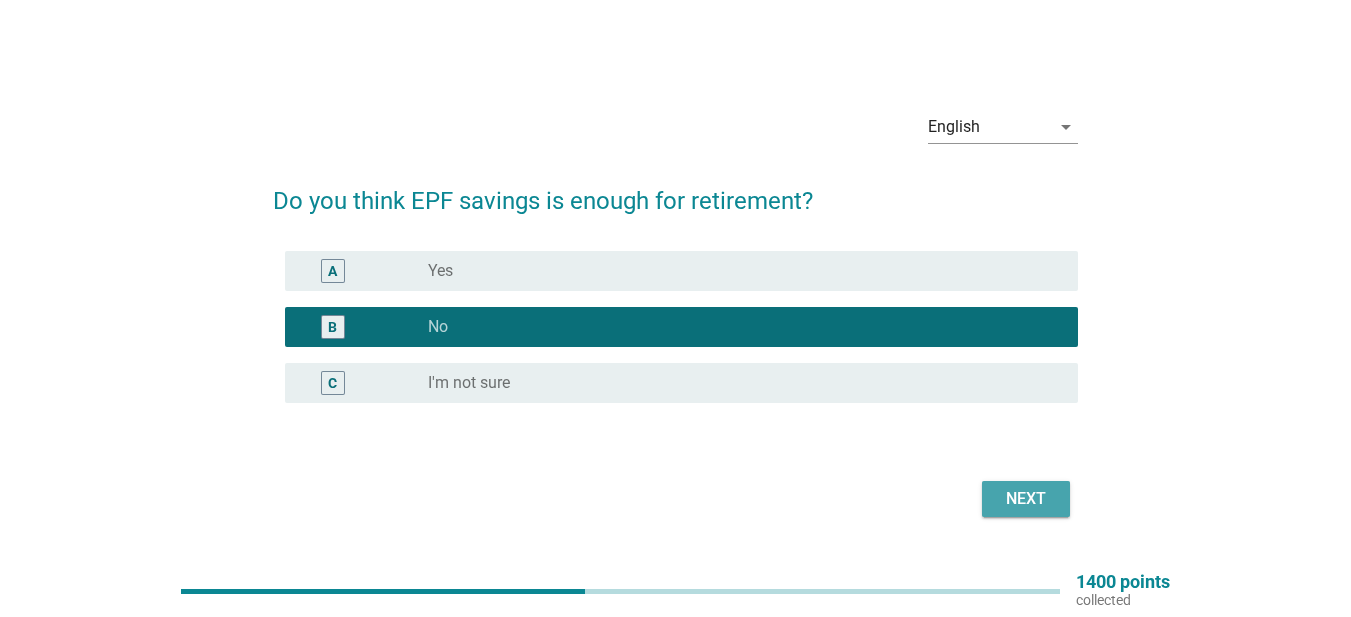click on "Next" at bounding box center (1026, 499) 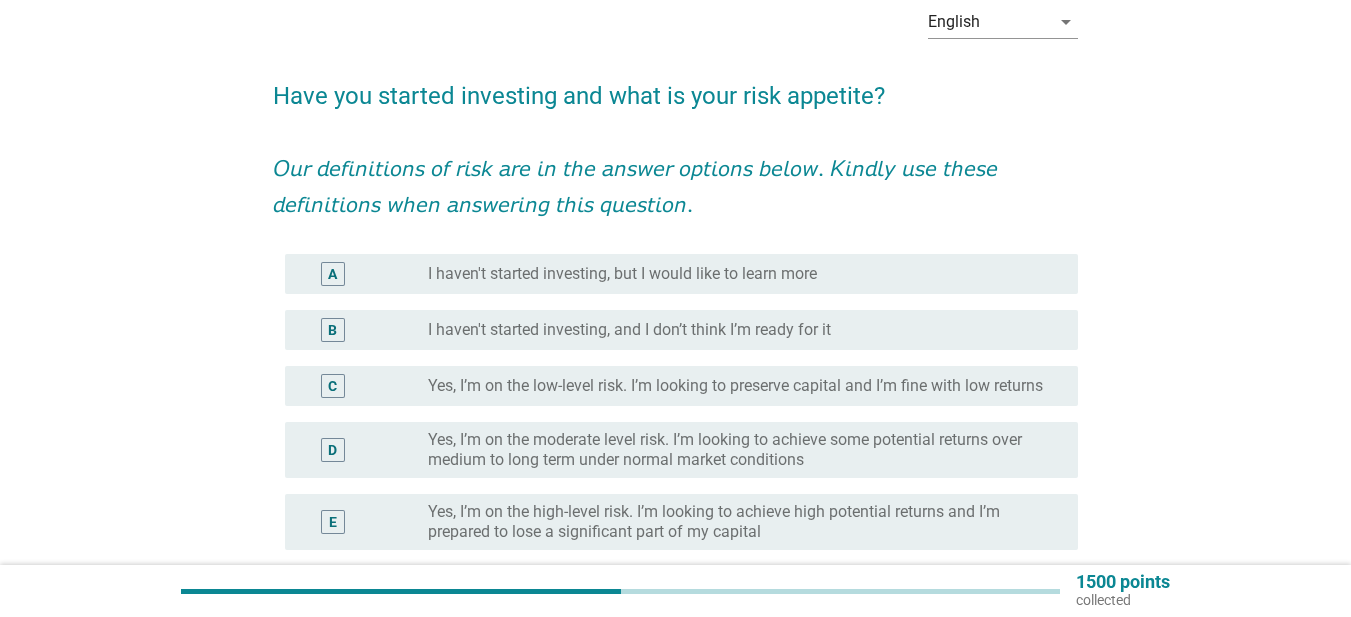 scroll, scrollTop: 200, scrollLeft: 0, axis: vertical 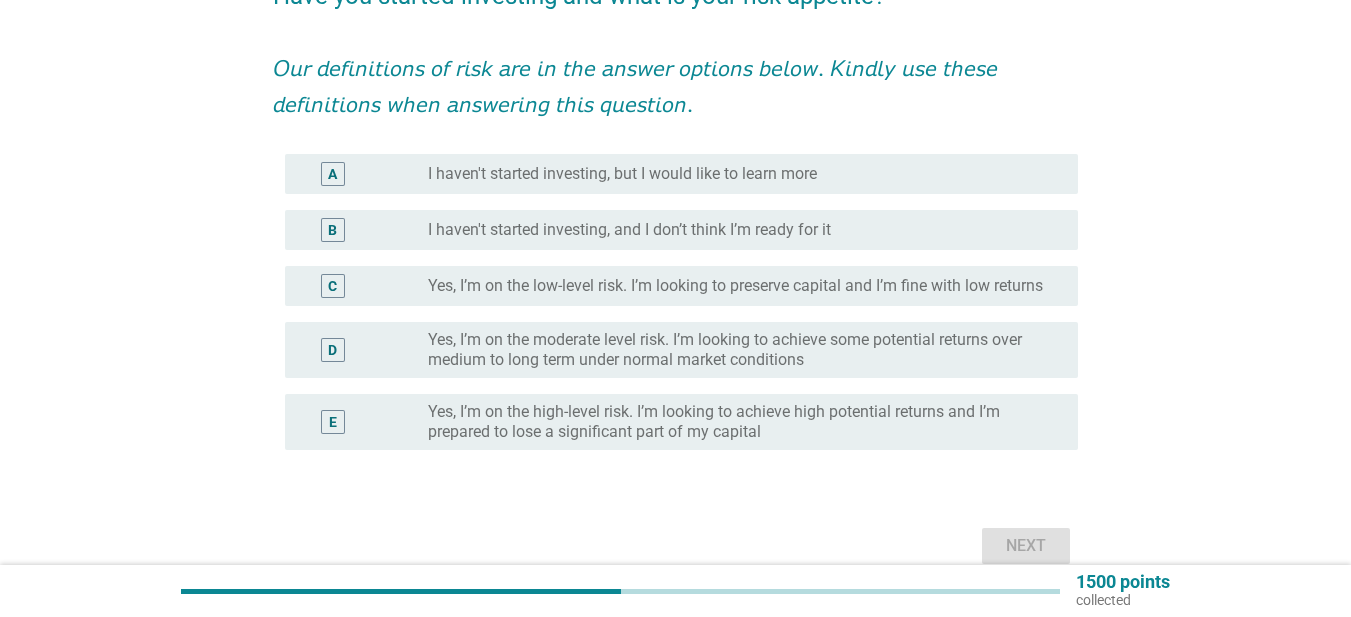 click on "radio_button_unchecked I haven't started investing, but I would like to learn more" at bounding box center [737, 174] 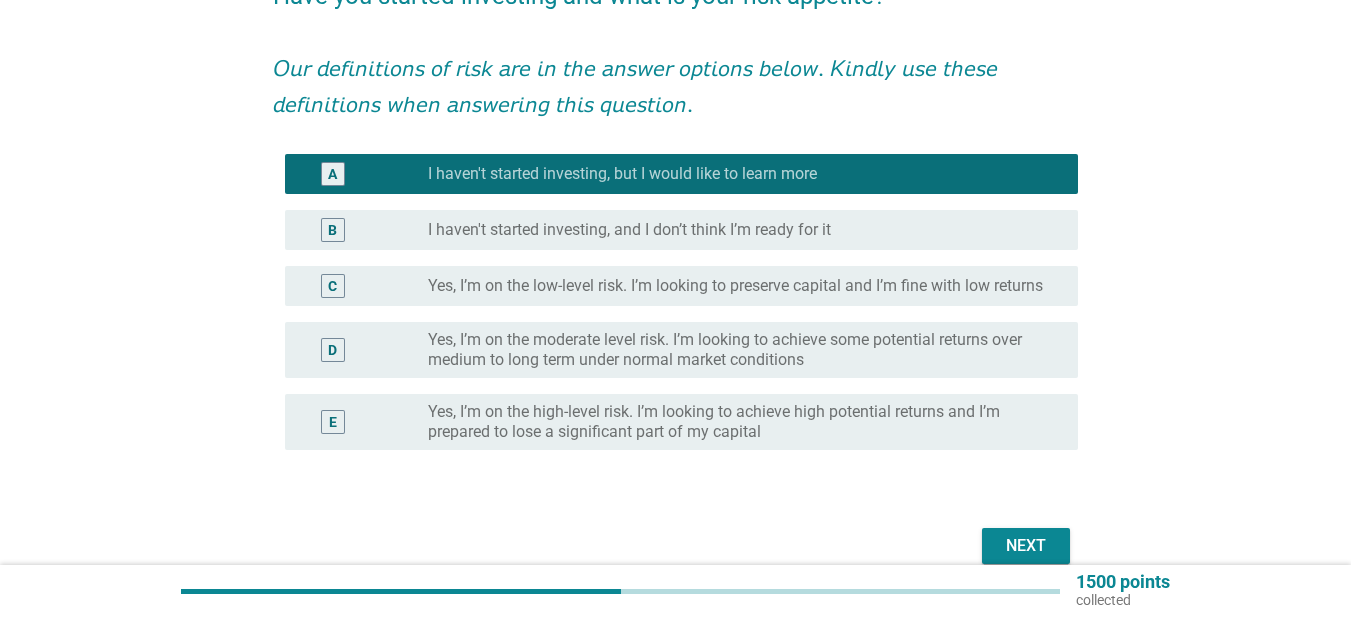 click on "Next" at bounding box center (1026, 546) 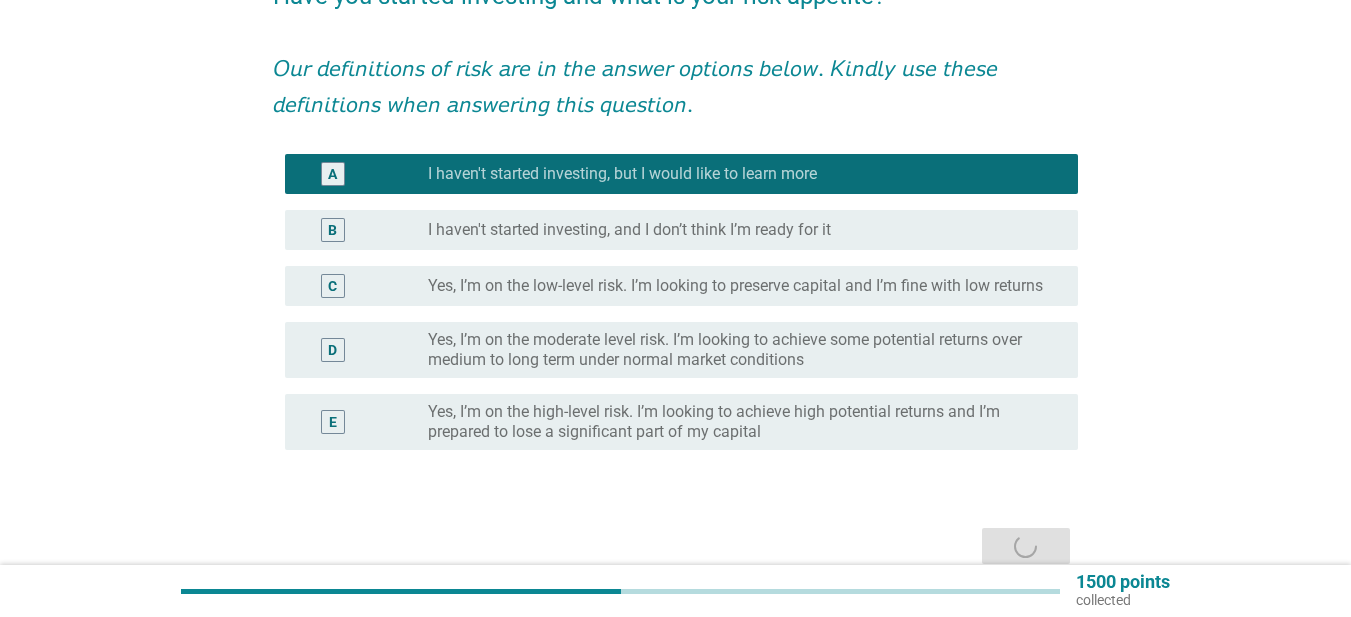scroll, scrollTop: 0, scrollLeft: 0, axis: both 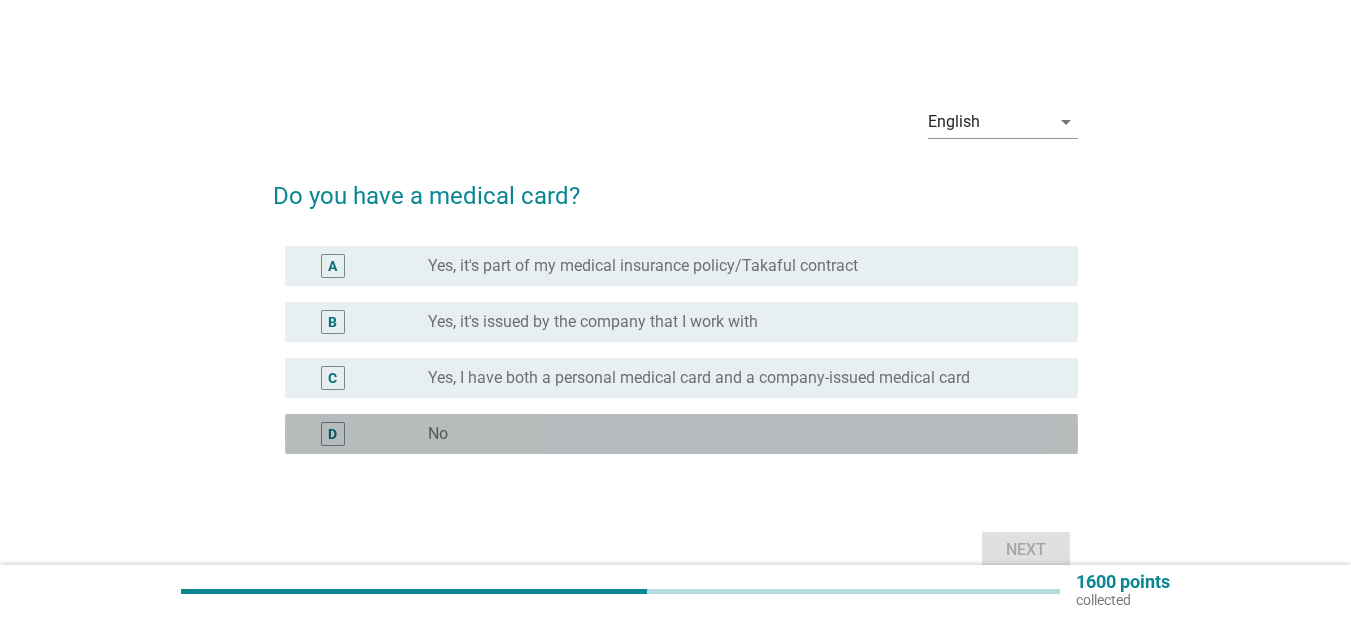 click on "D     radio_button_unchecked No" at bounding box center [681, 434] 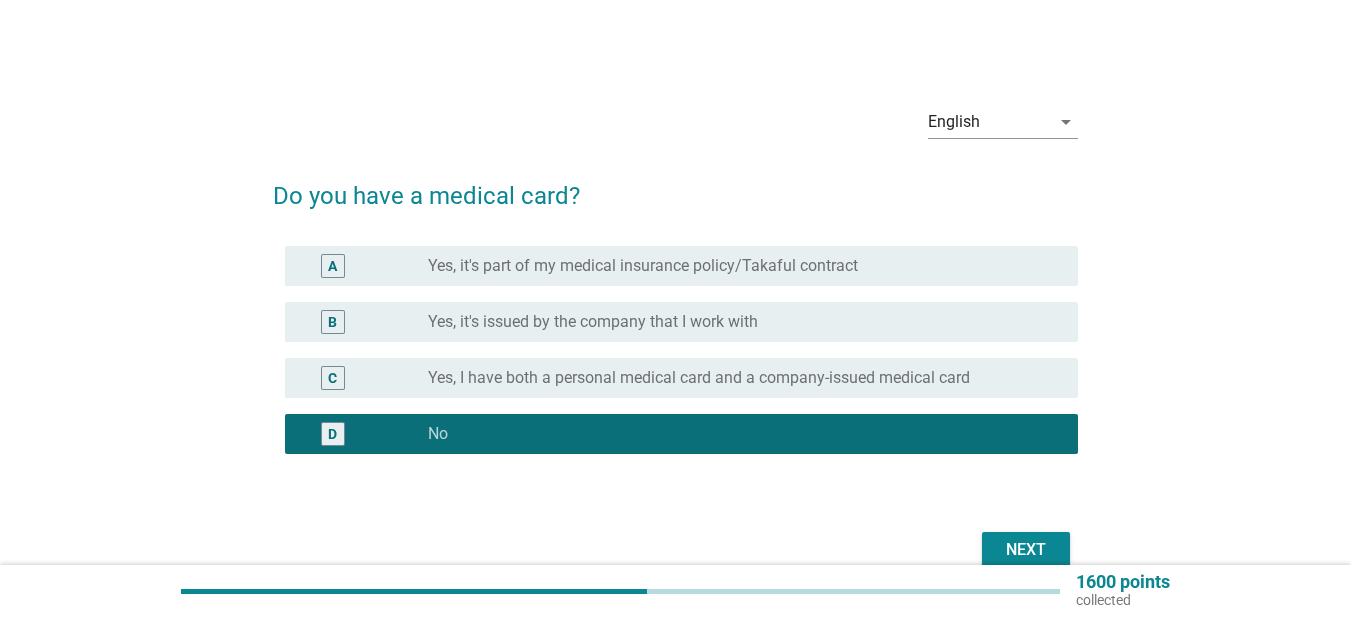 click on "Next" at bounding box center (1026, 550) 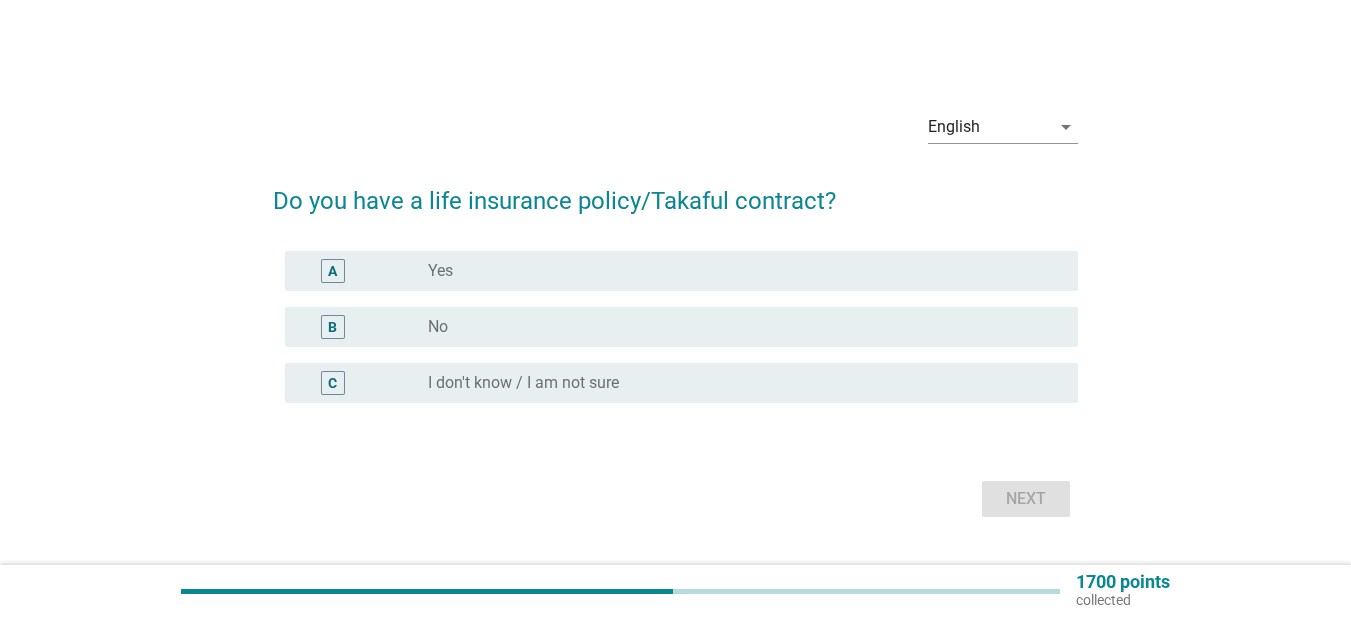 click on "radio_button_unchecked No" at bounding box center [737, 327] 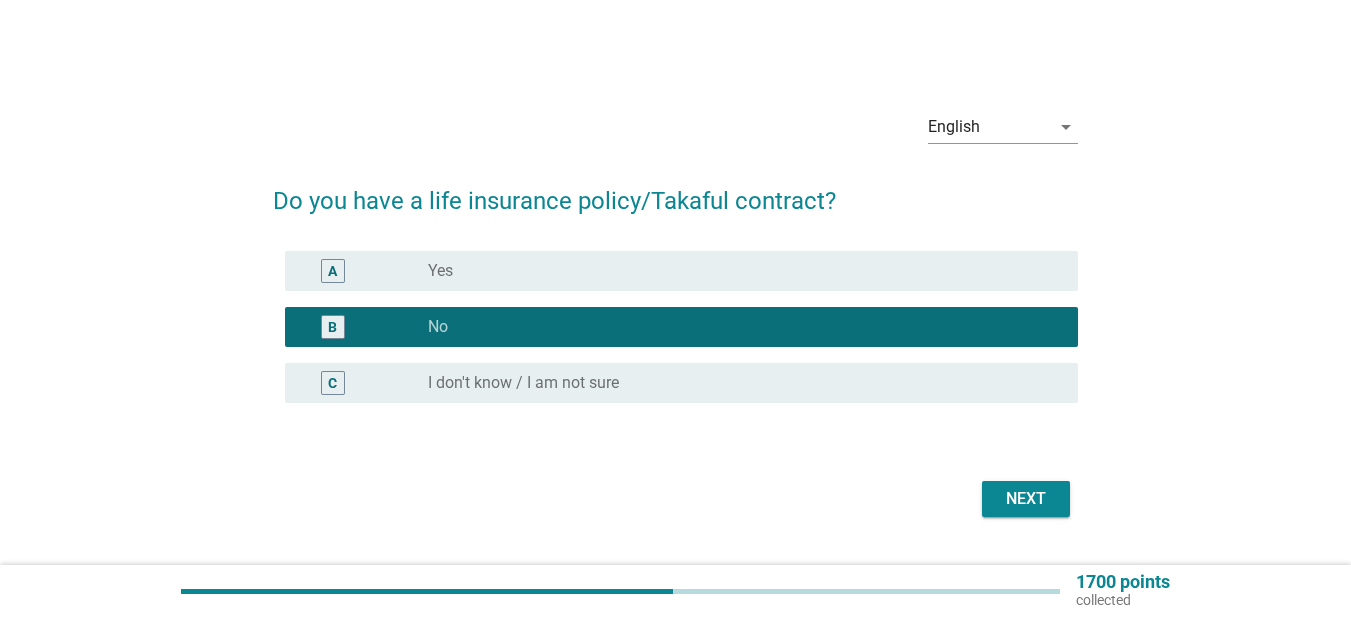 click on "Next" at bounding box center (1026, 499) 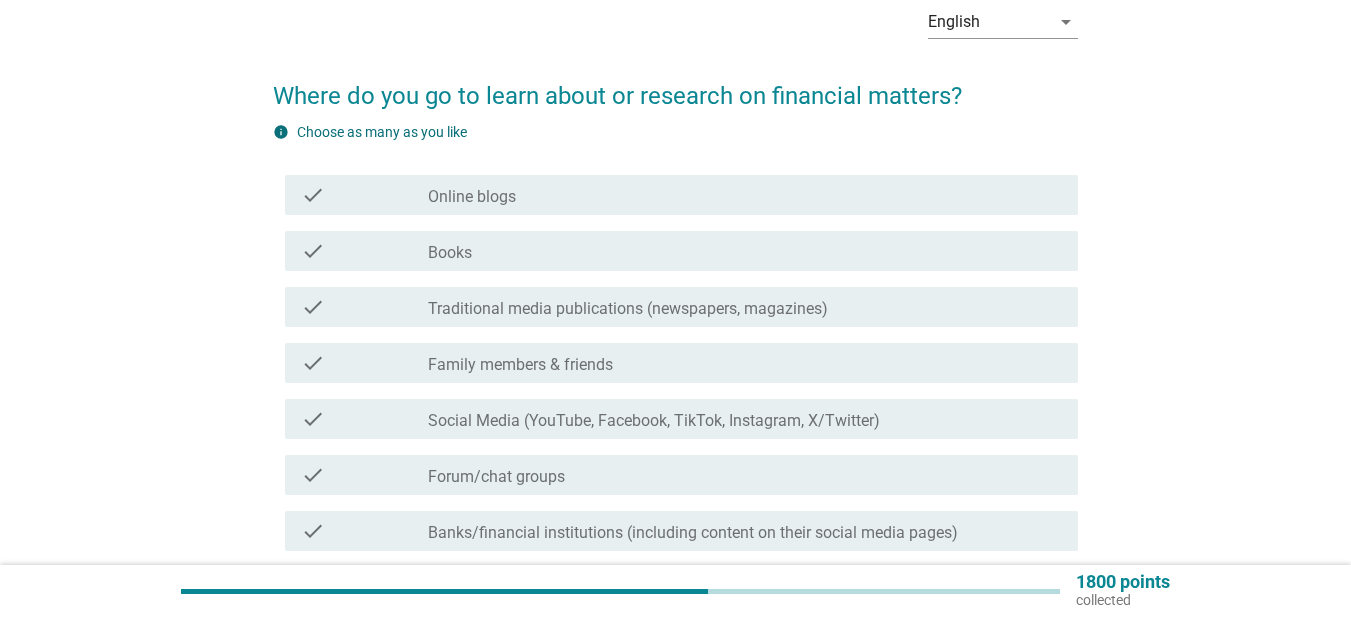 scroll, scrollTop: 200, scrollLeft: 0, axis: vertical 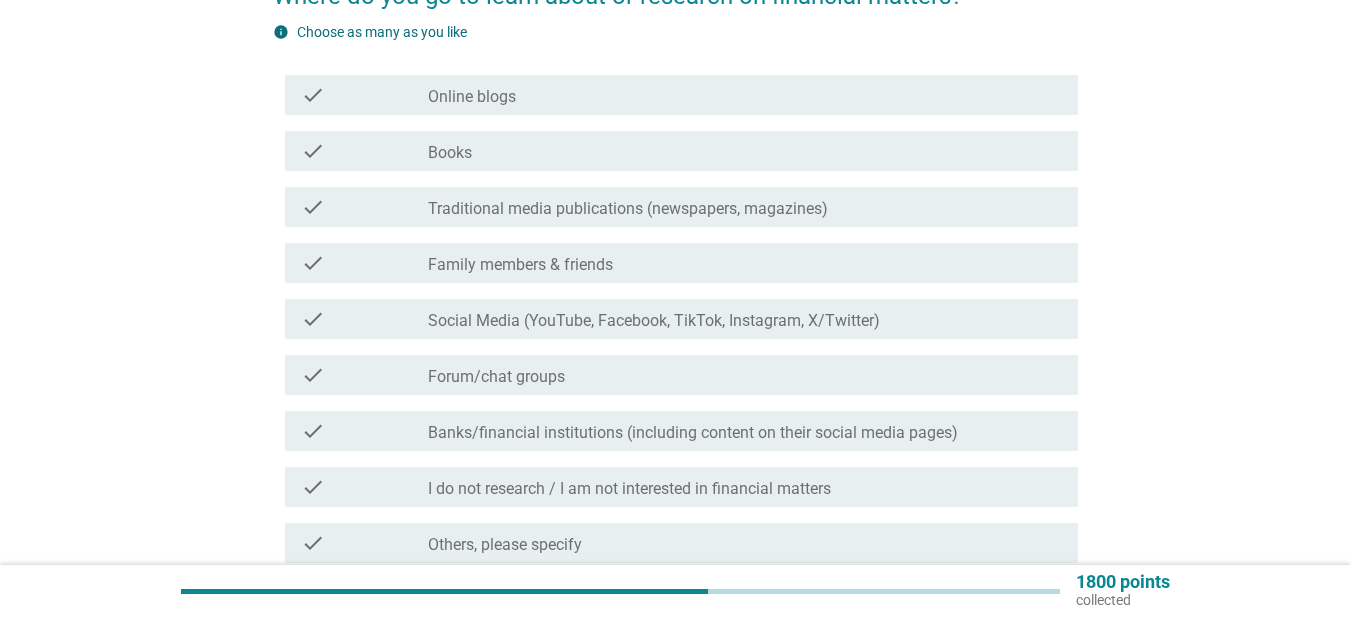 click on "Banks/financial institutions (including content on their social media pages)" at bounding box center [693, 433] 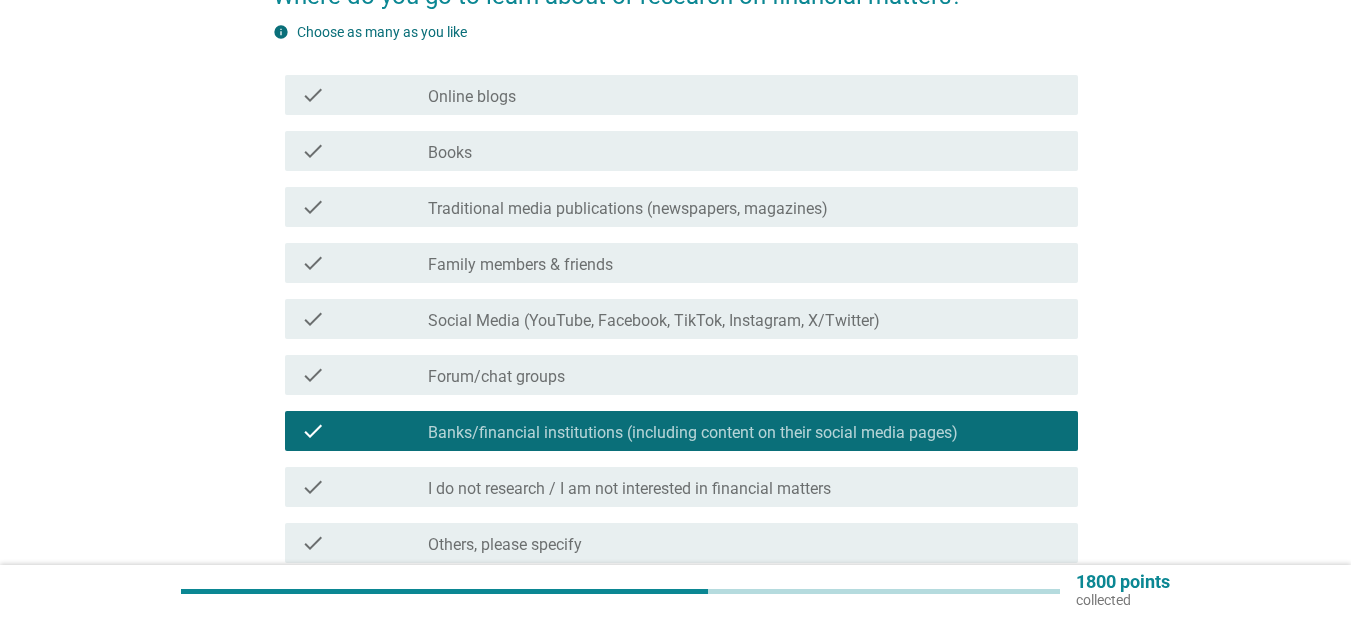 click on "check_box_outline_blank Forum/chat groups" at bounding box center [745, 375] 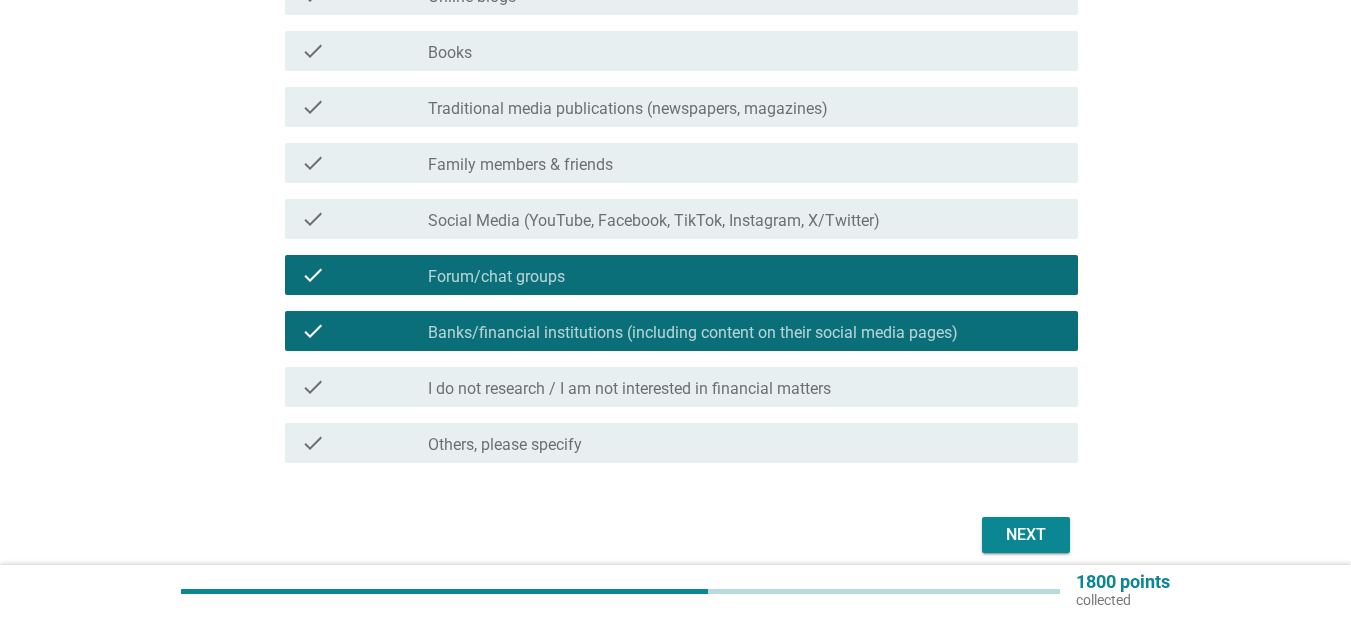 scroll, scrollTop: 200, scrollLeft: 0, axis: vertical 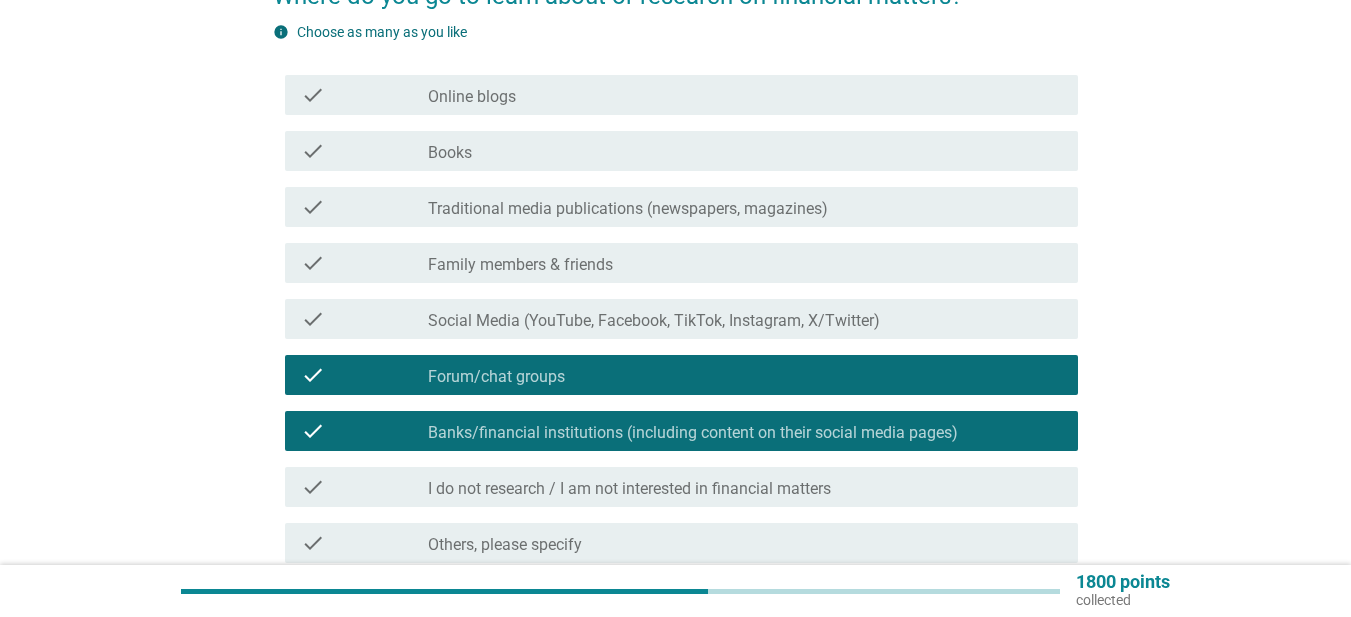 click on "check_box_outline_blank Online blogs" at bounding box center [745, 95] 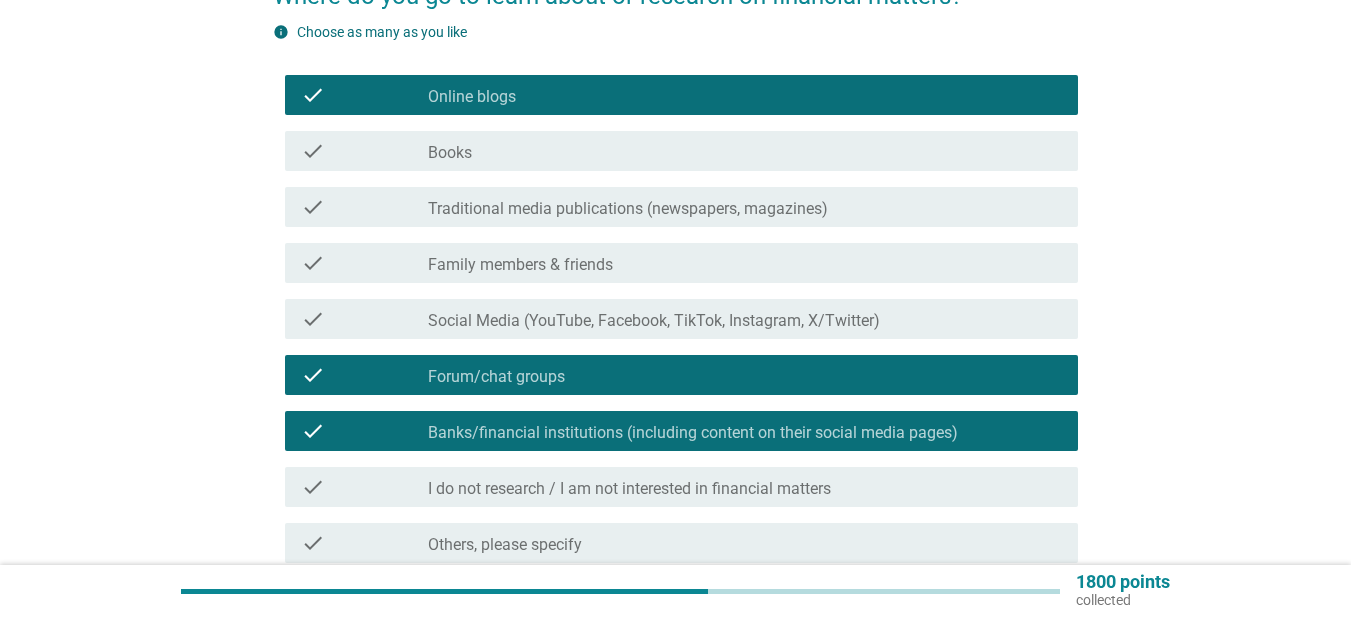 scroll, scrollTop: 300, scrollLeft: 0, axis: vertical 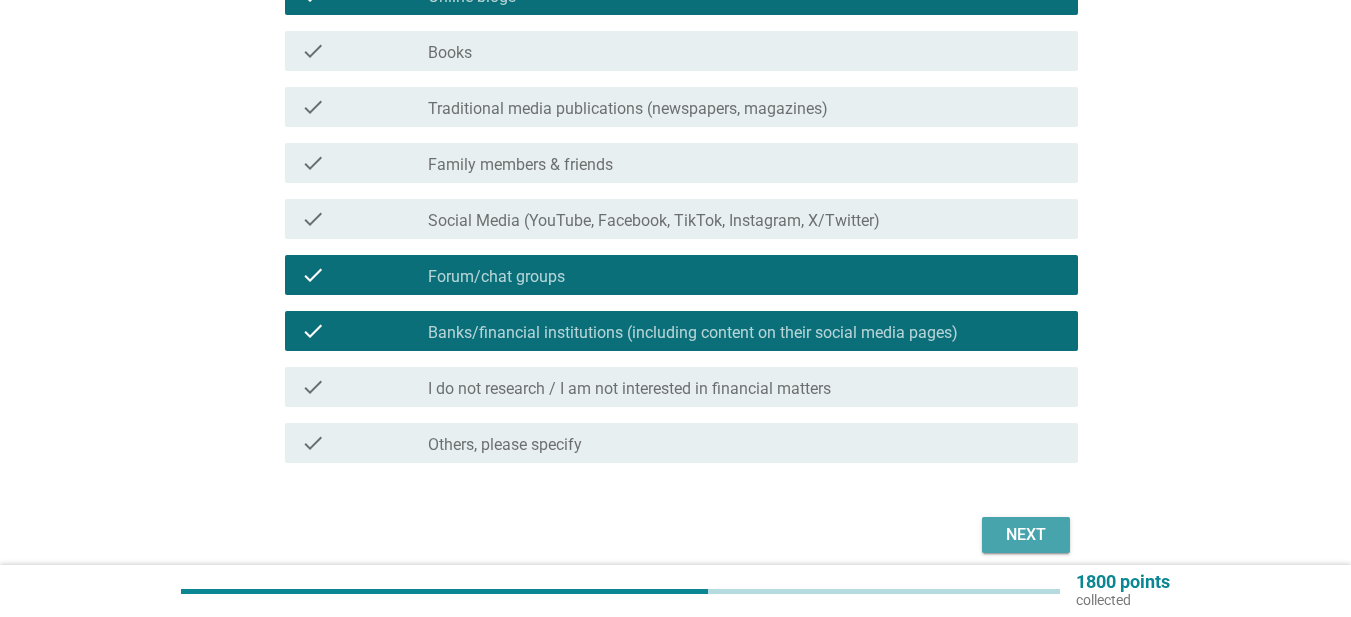 click on "Next" at bounding box center [1026, 535] 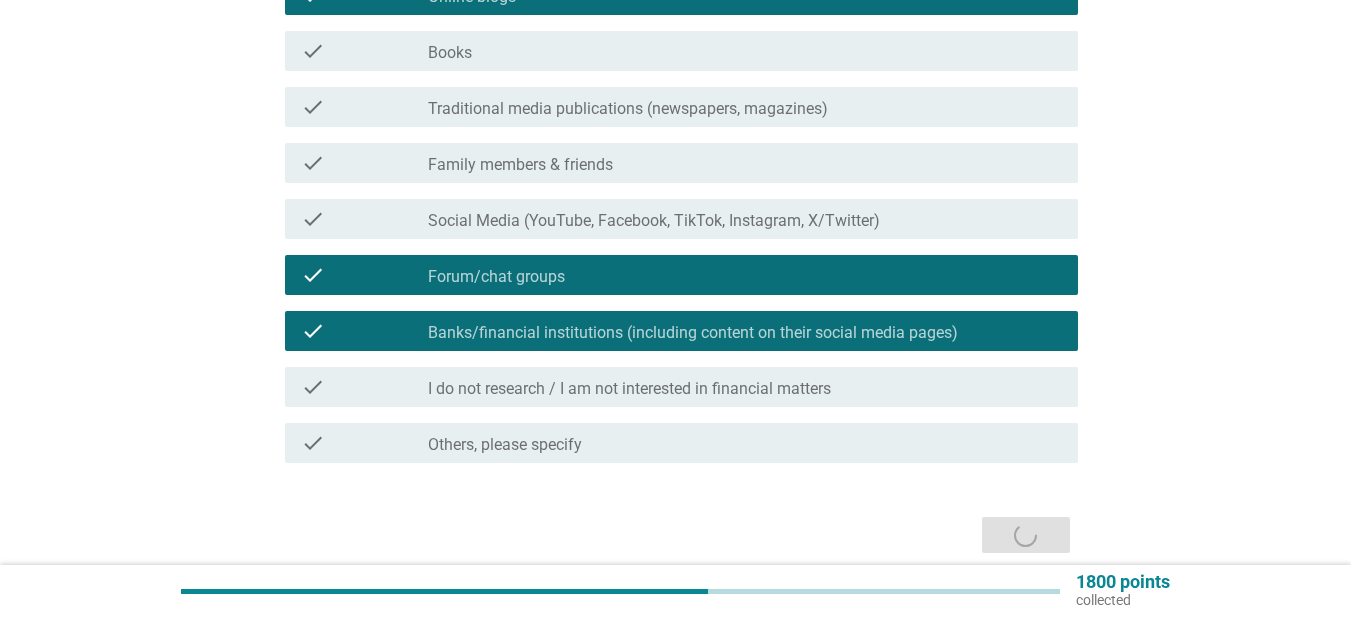 scroll, scrollTop: 0, scrollLeft: 0, axis: both 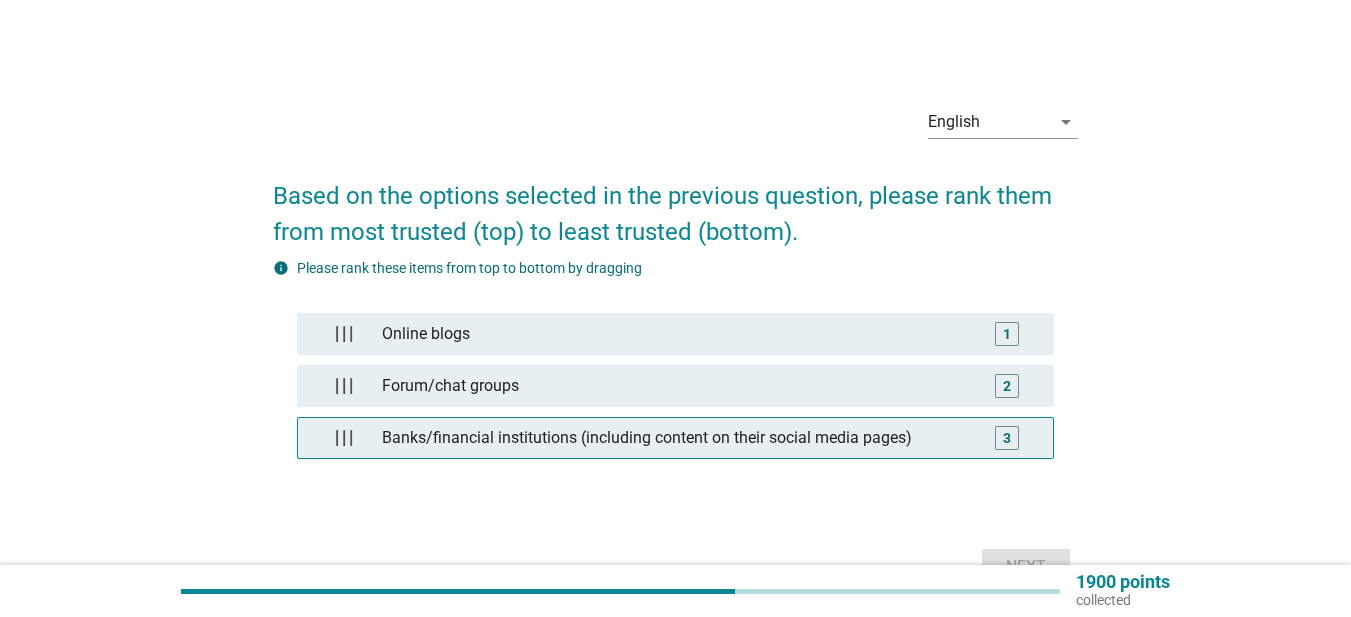 type 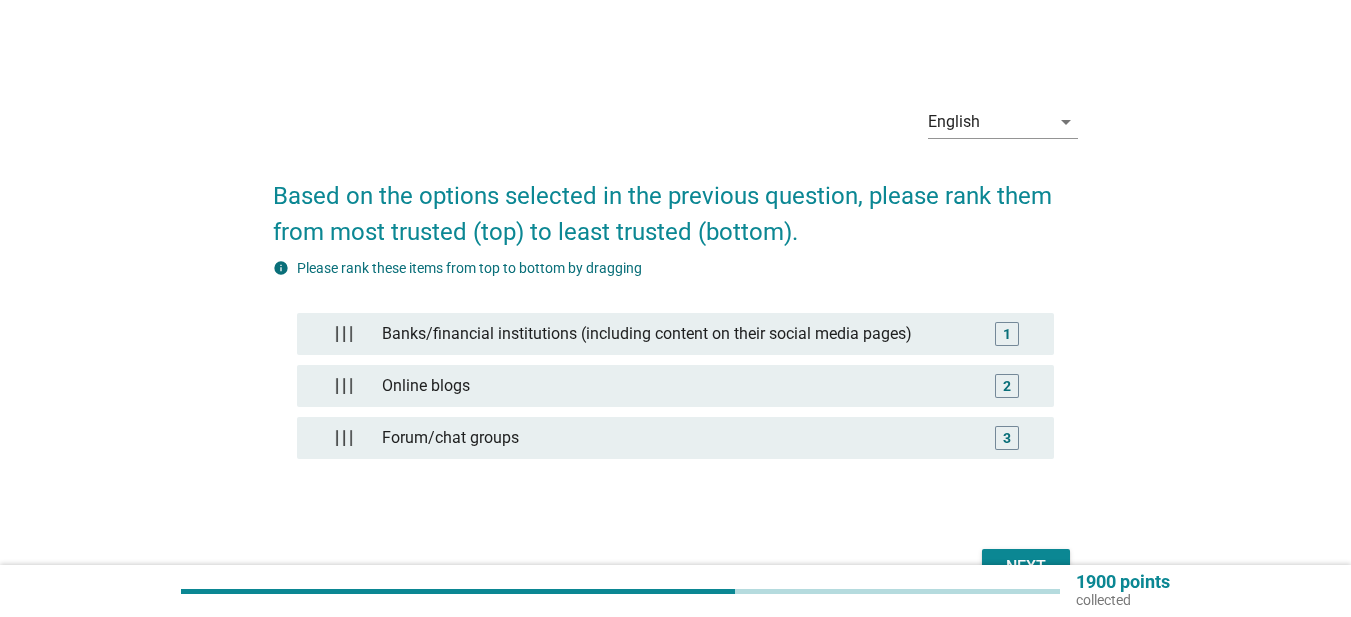 scroll, scrollTop: 100, scrollLeft: 0, axis: vertical 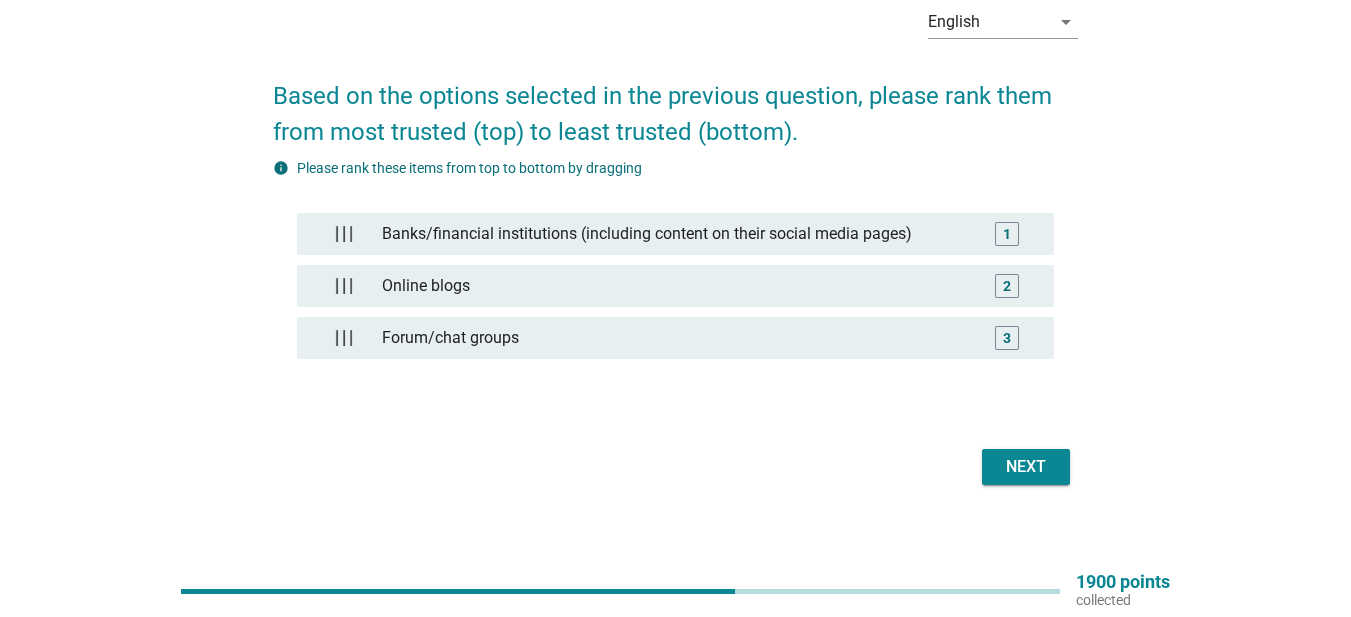 click on "Next" at bounding box center [1026, 467] 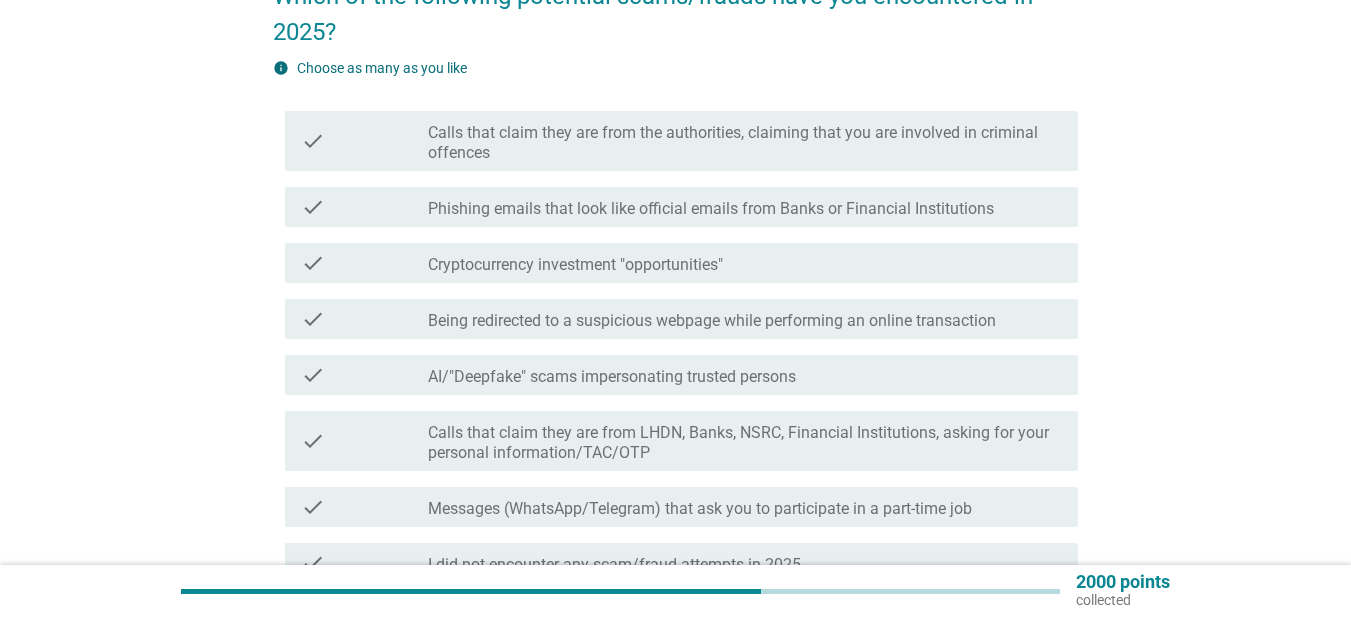 scroll, scrollTop: 300, scrollLeft: 0, axis: vertical 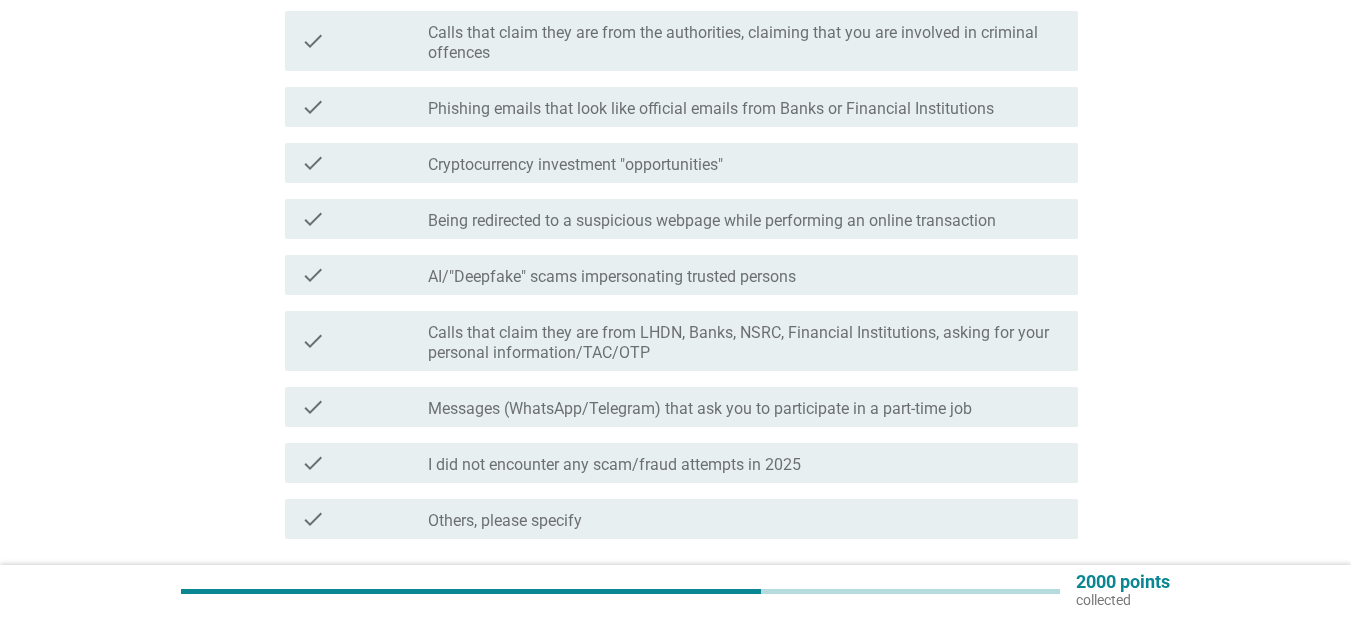 click on "check_box_outline_blank Cryptocurrency investment "opportunities"" at bounding box center (745, 163) 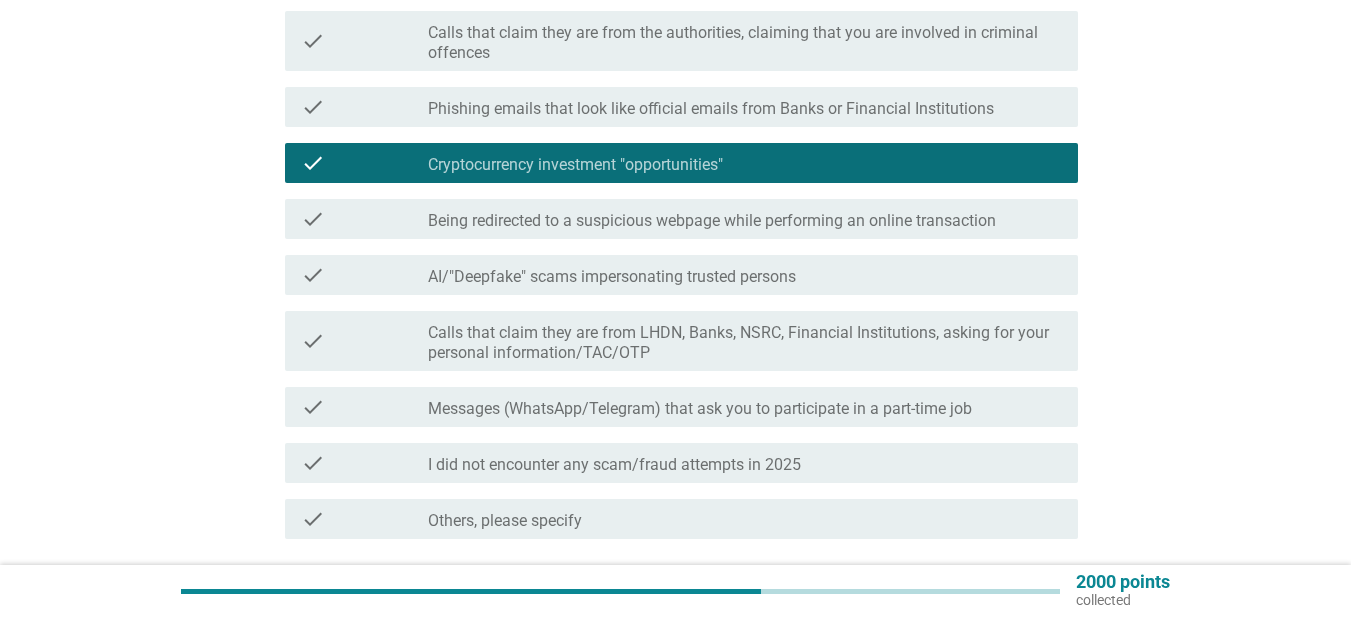 scroll, scrollTop: 400, scrollLeft: 0, axis: vertical 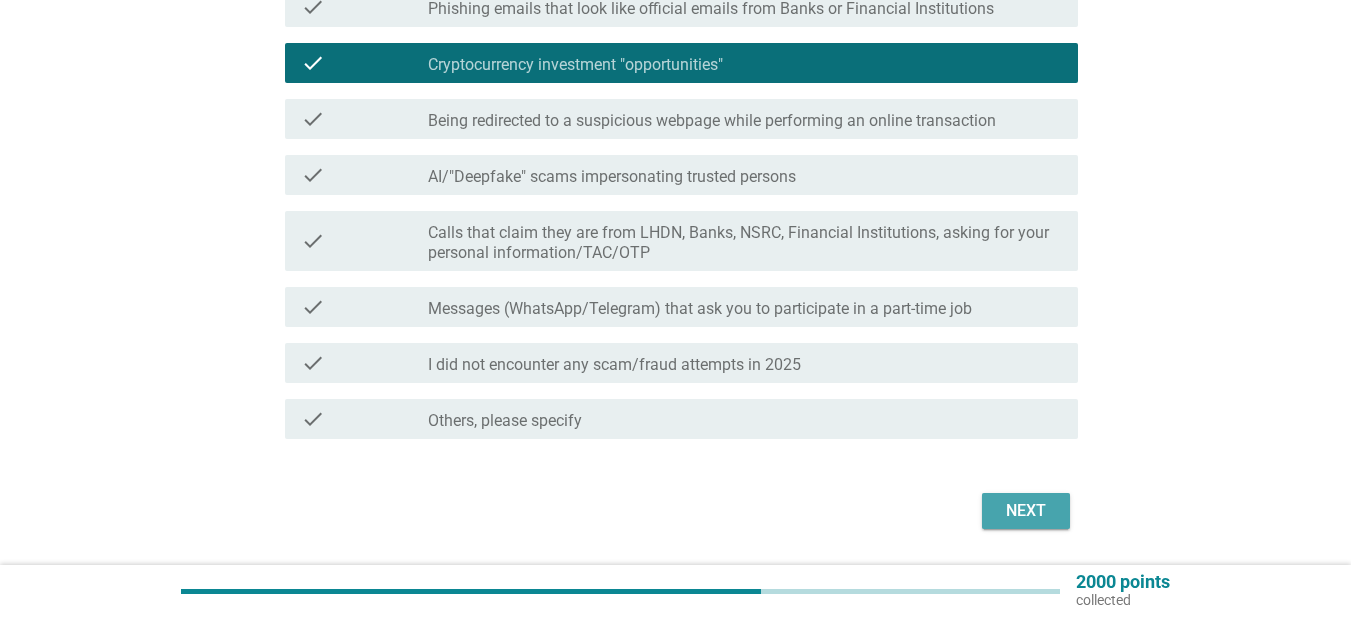 click on "Next" at bounding box center [1026, 511] 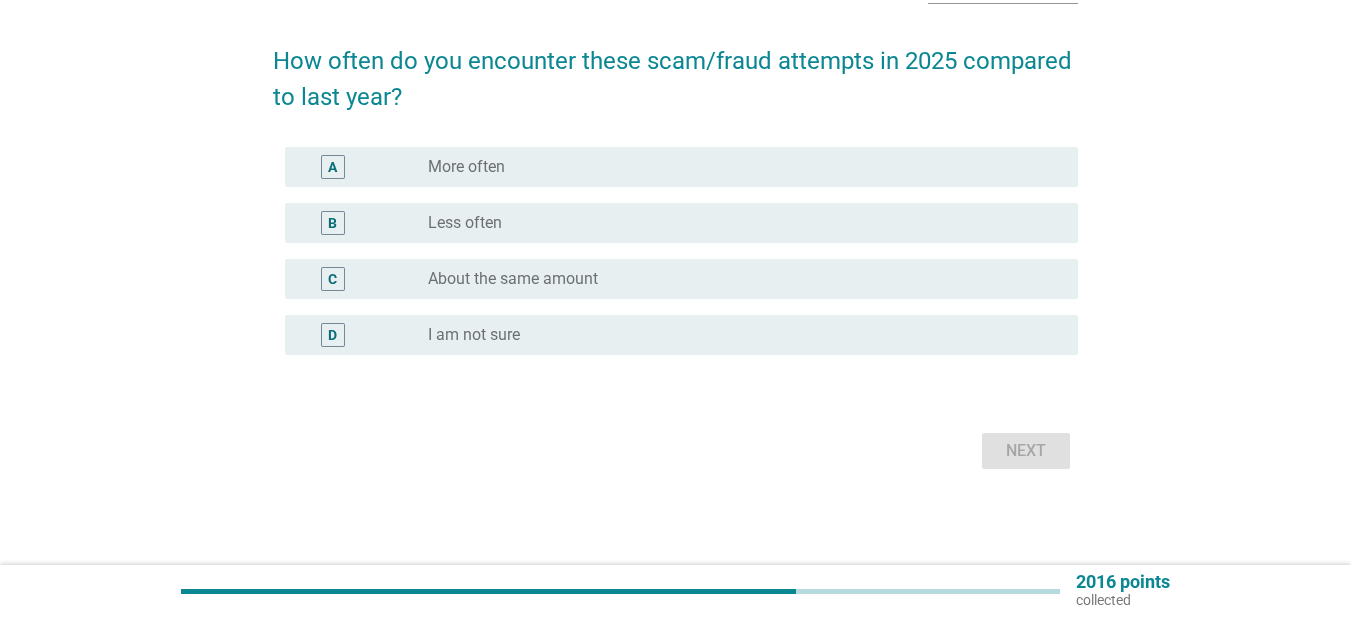 scroll, scrollTop: 0, scrollLeft: 0, axis: both 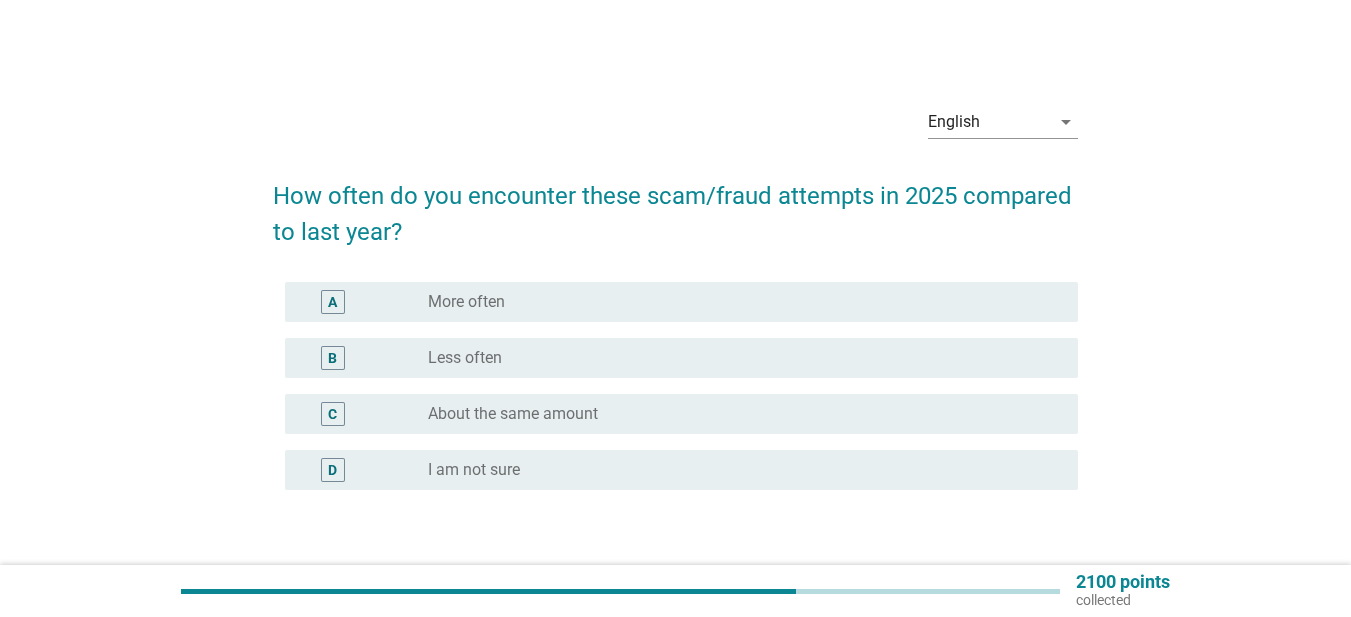 click on "B     radio_button_unchecked Less often" at bounding box center [681, 358] 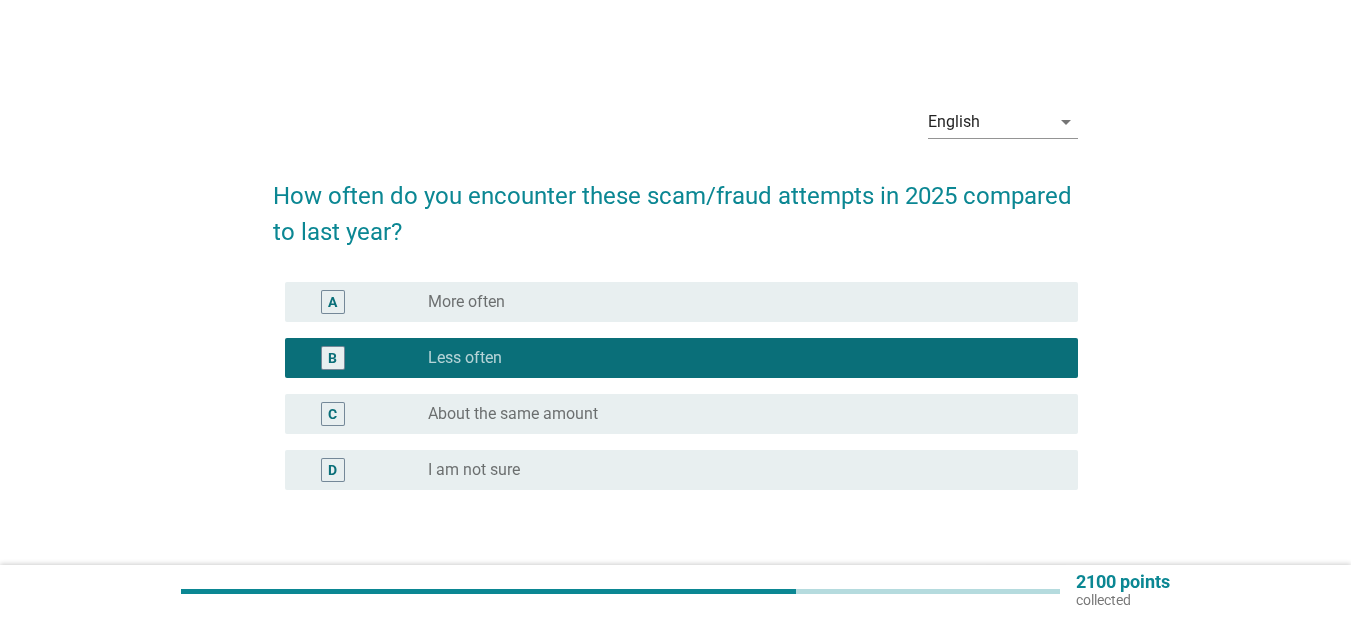 scroll, scrollTop: 100, scrollLeft: 0, axis: vertical 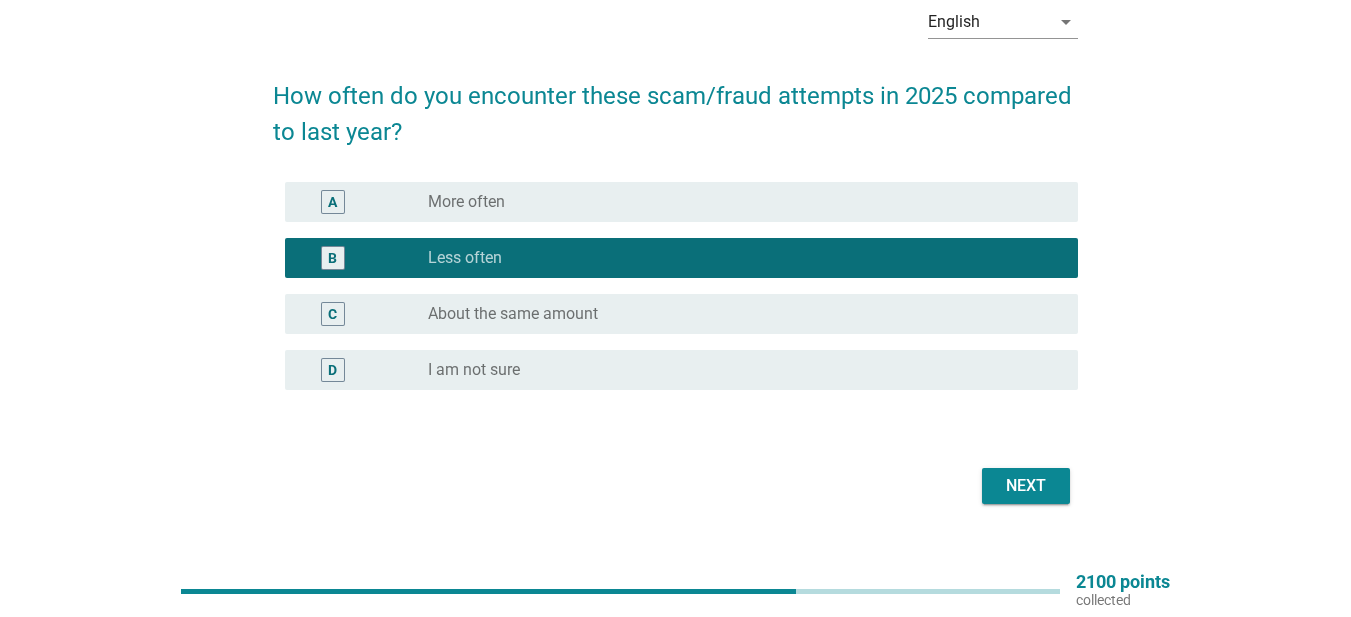 click on "Next" at bounding box center [1026, 486] 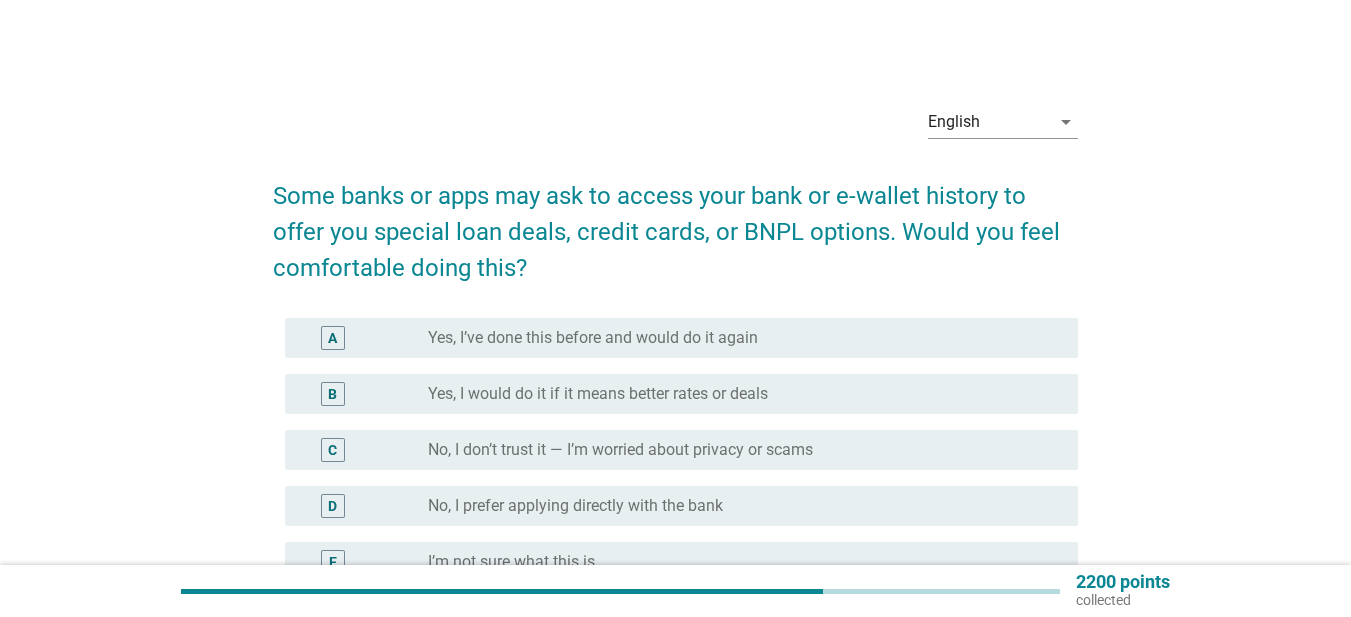 scroll, scrollTop: 100, scrollLeft: 0, axis: vertical 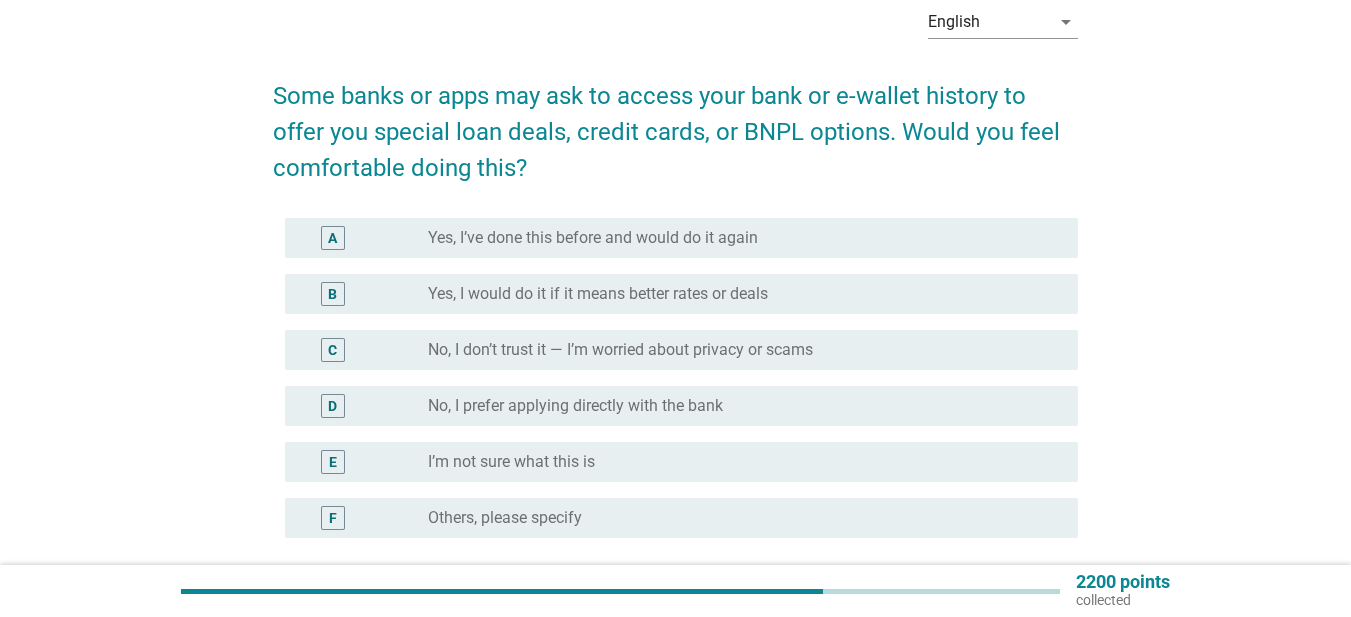 click on "radio_button_unchecked No, I prefer applying directly with the bank" at bounding box center [737, 406] 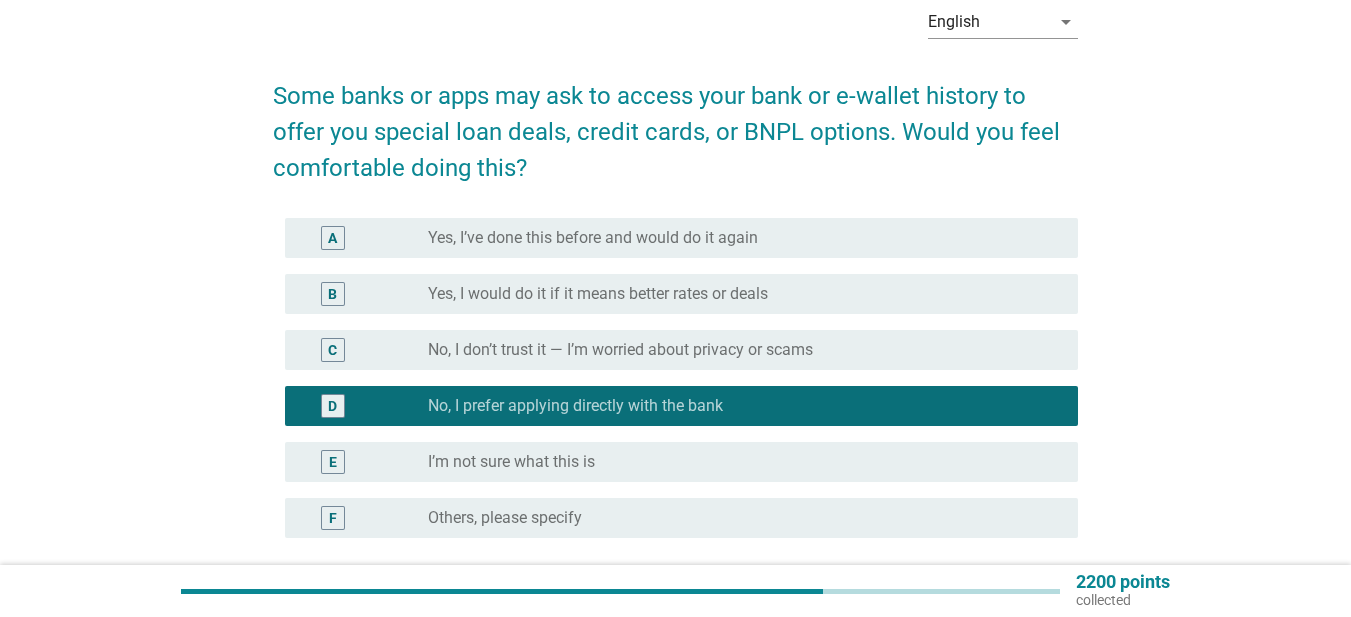 scroll, scrollTop: 283, scrollLeft: 0, axis: vertical 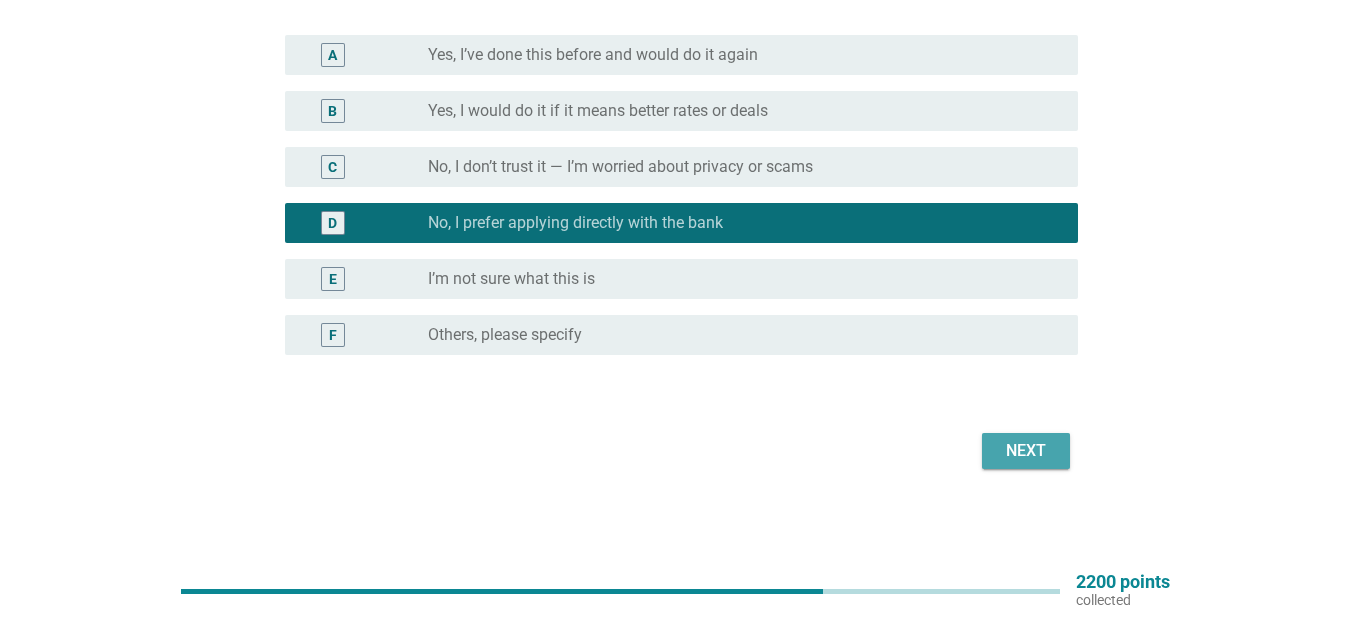 click on "Next" at bounding box center (1026, 451) 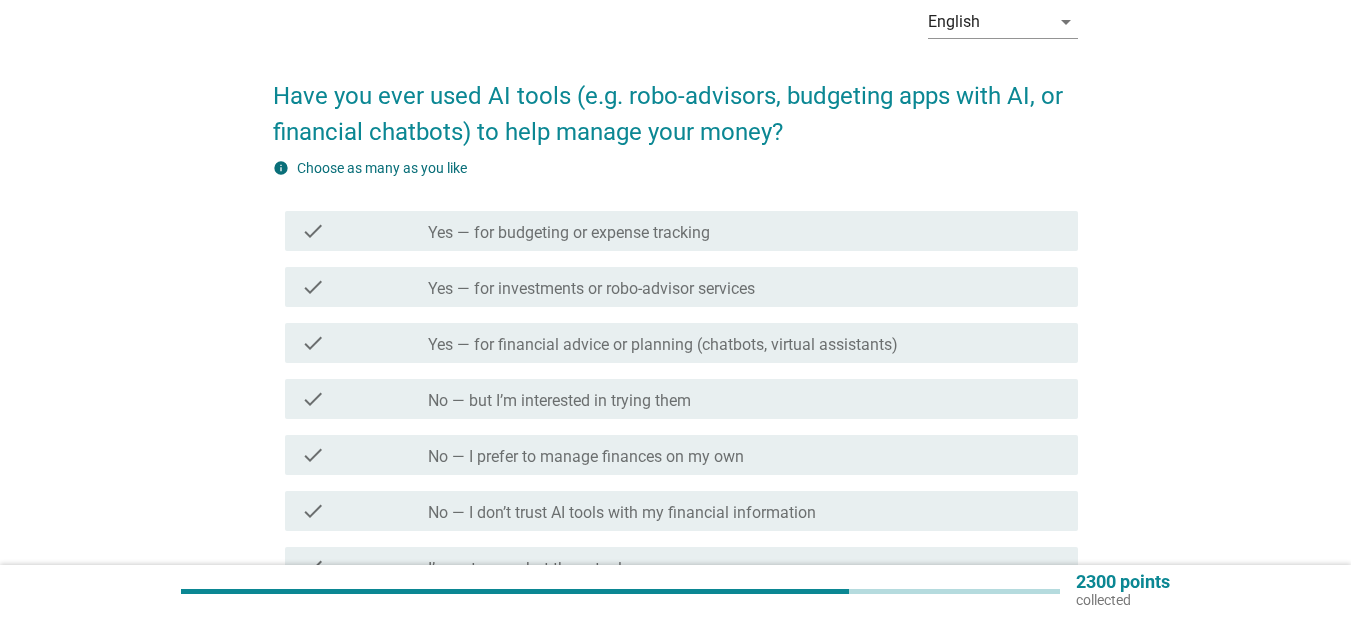 scroll, scrollTop: 200, scrollLeft: 0, axis: vertical 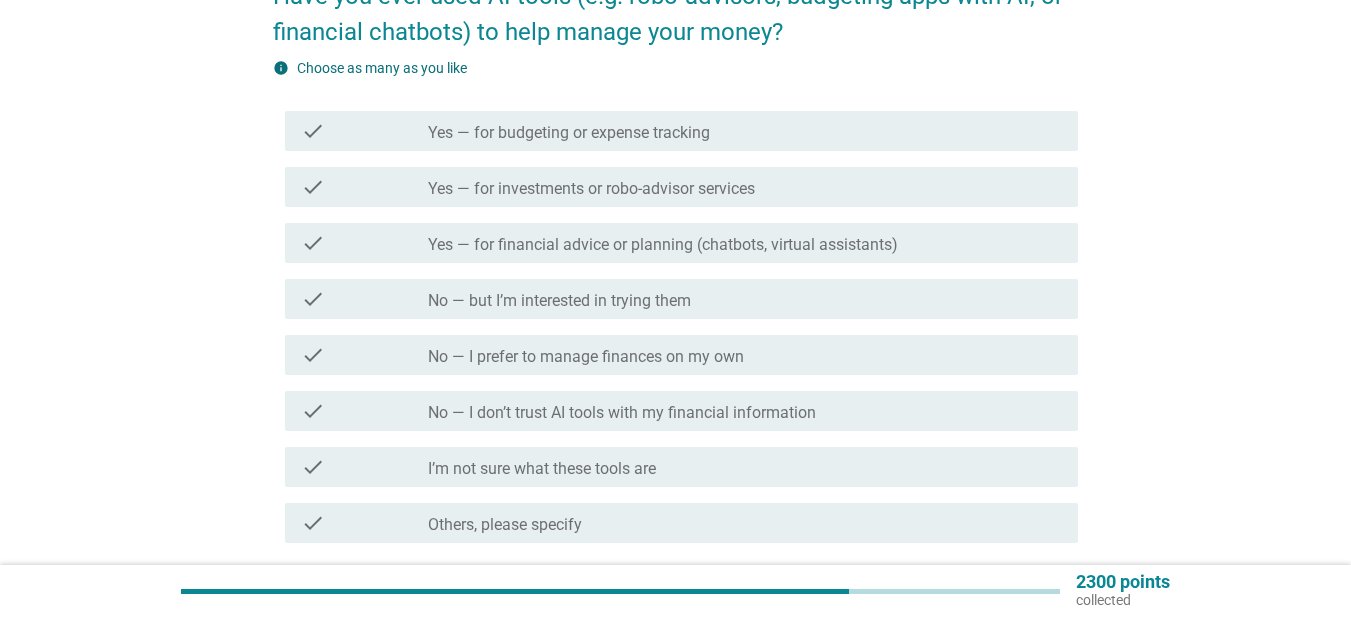 click on "check_box_outline_blank No — but I’m interested in trying them" at bounding box center (745, 299) 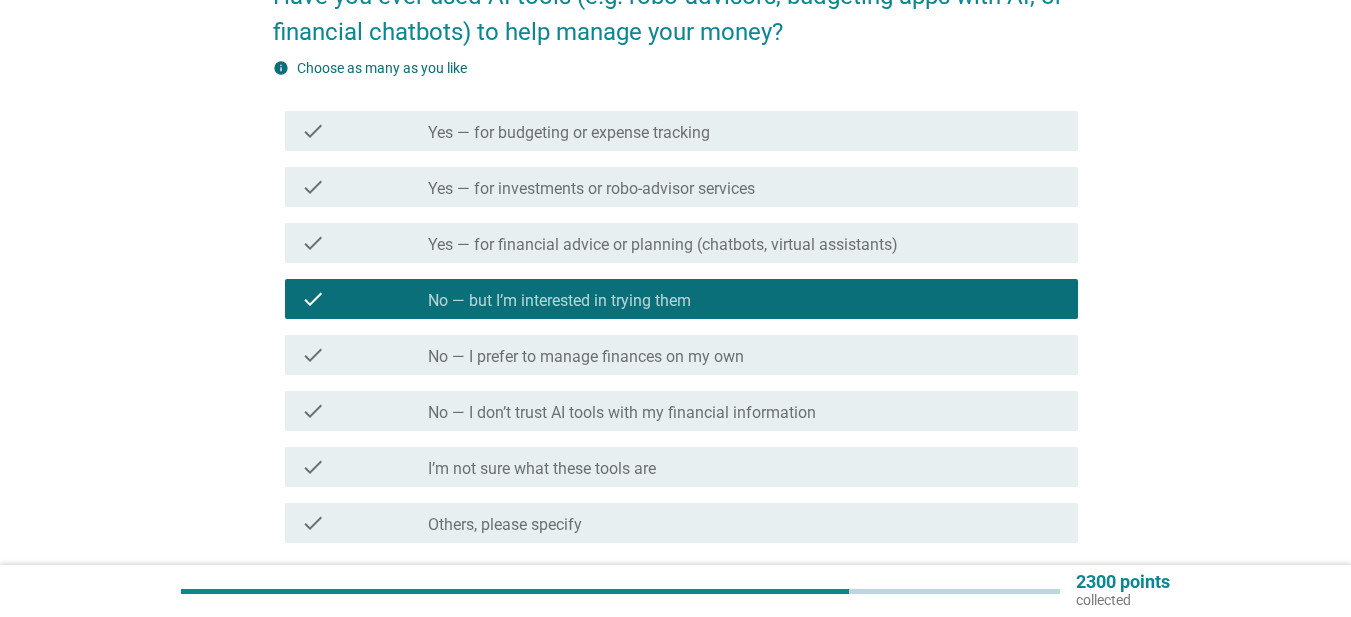 scroll, scrollTop: 300, scrollLeft: 0, axis: vertical 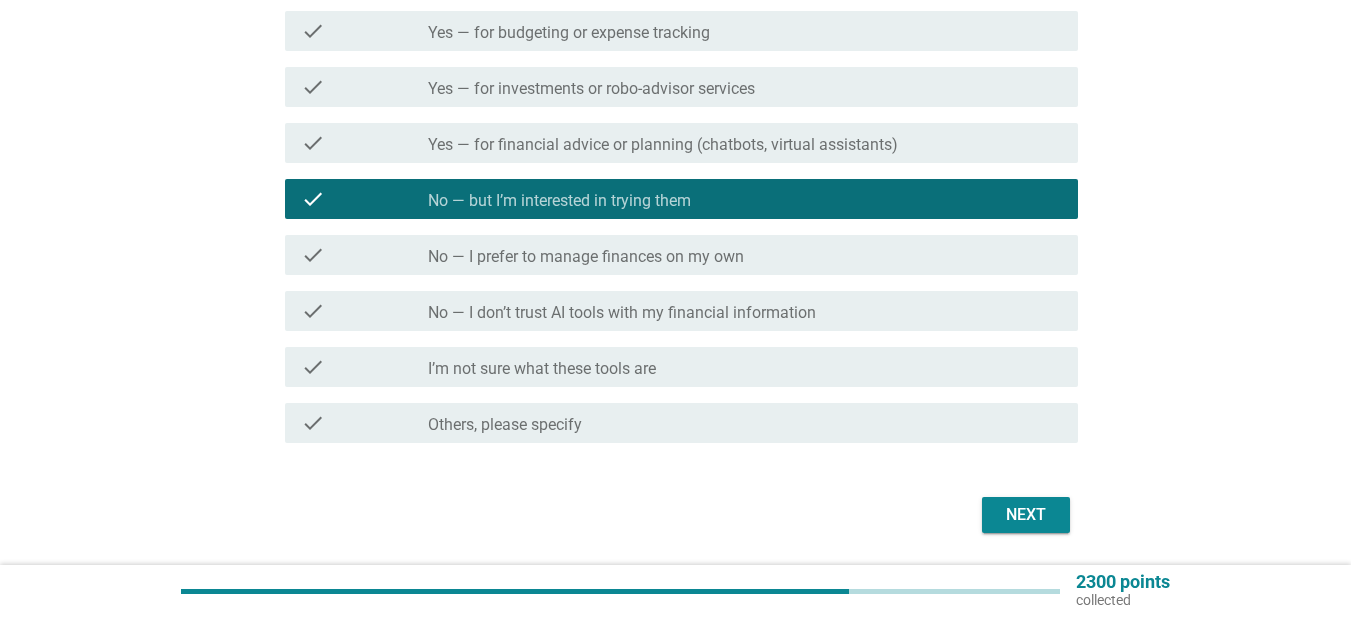 click on "Next" at bounding box center [1026, 515] 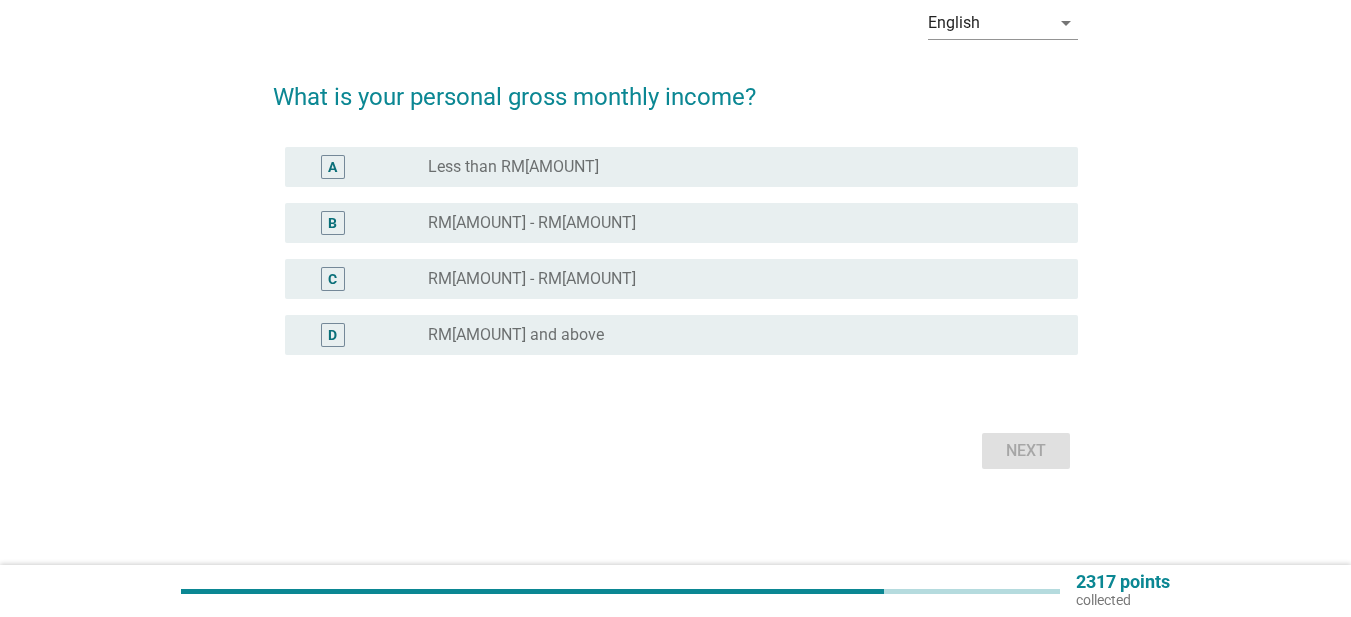 scroll, scrollTop: 0, scrollLeft: 0, axis: both 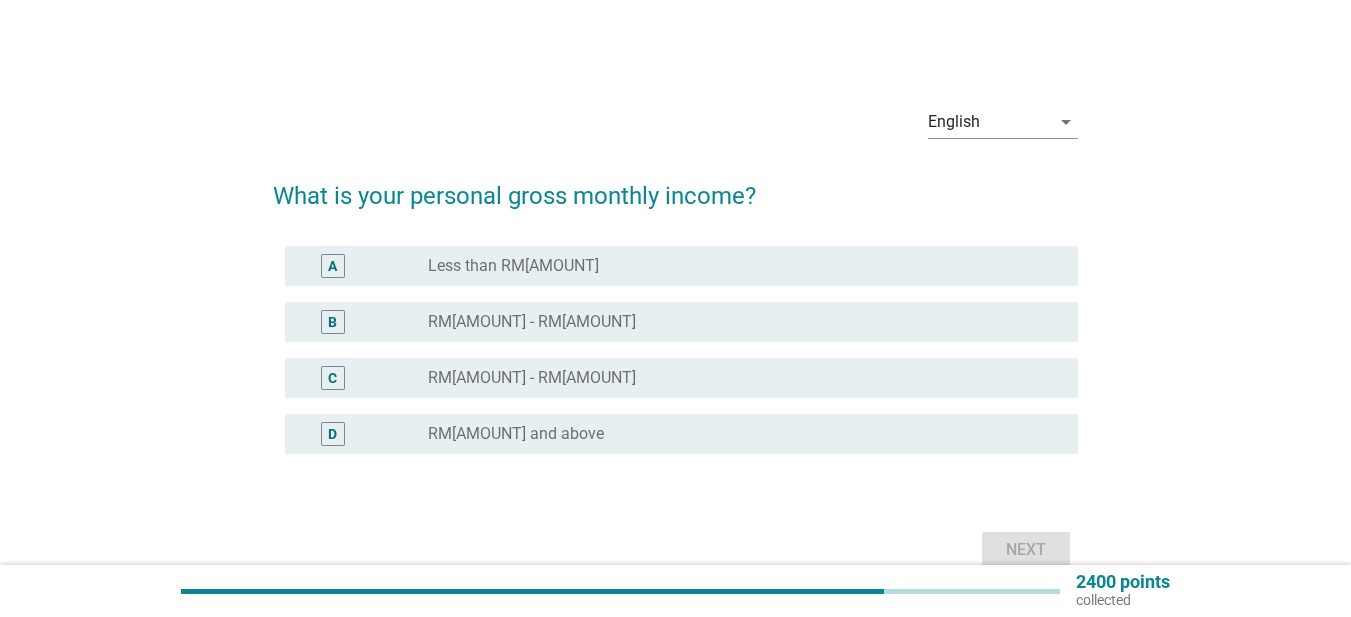 click on "radio_button_unchecked Less than RM[AMOUNT]" at bounding box center (737, 266) 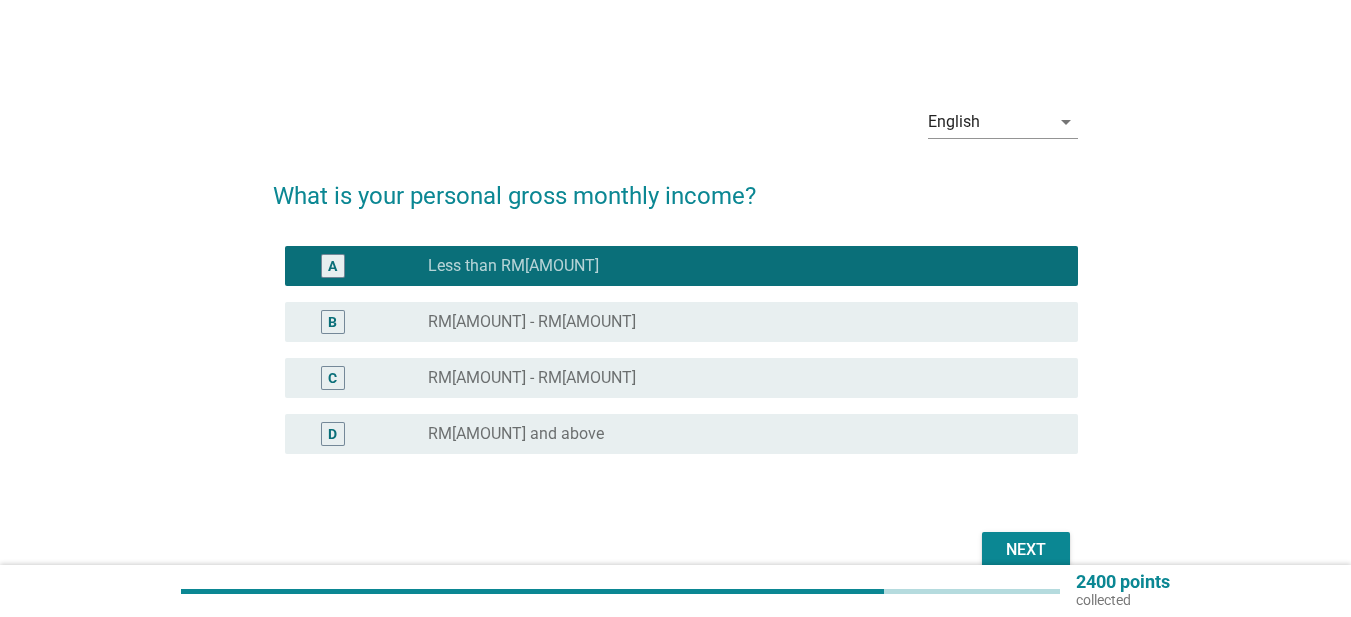 click on "Next" at bounding box center [1026, 550] 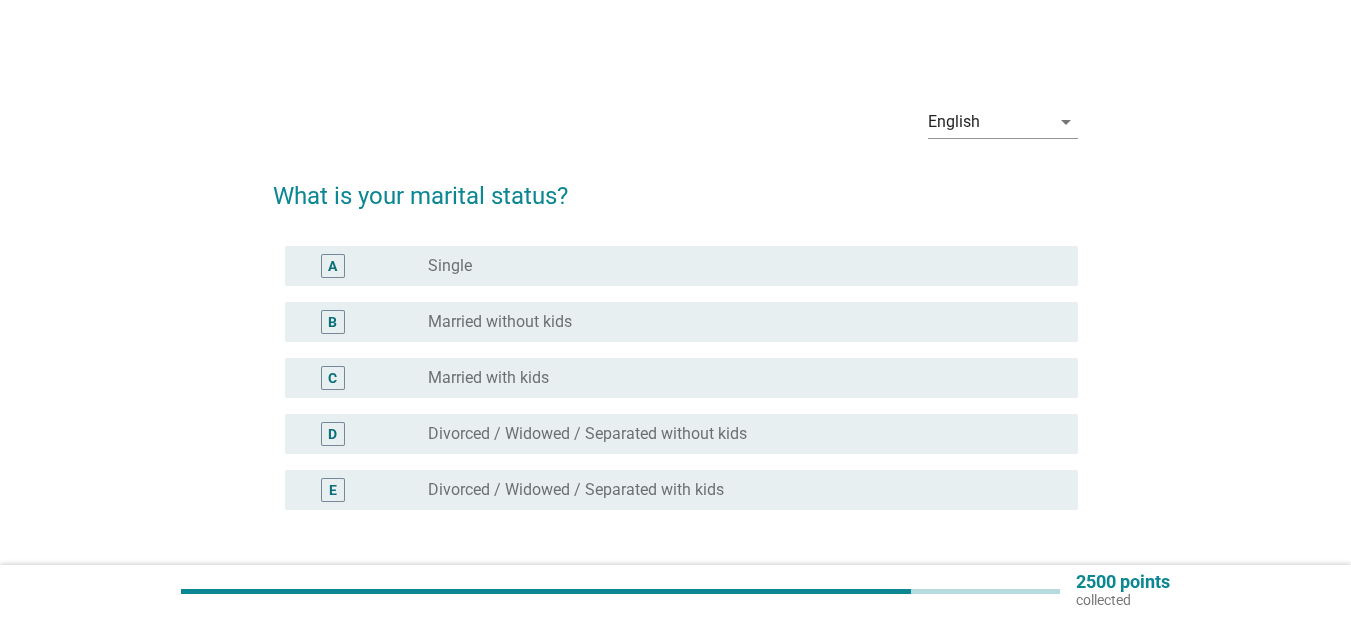 click on "radio_button_unchecked Married with kids" at bounding box center (737, 378) 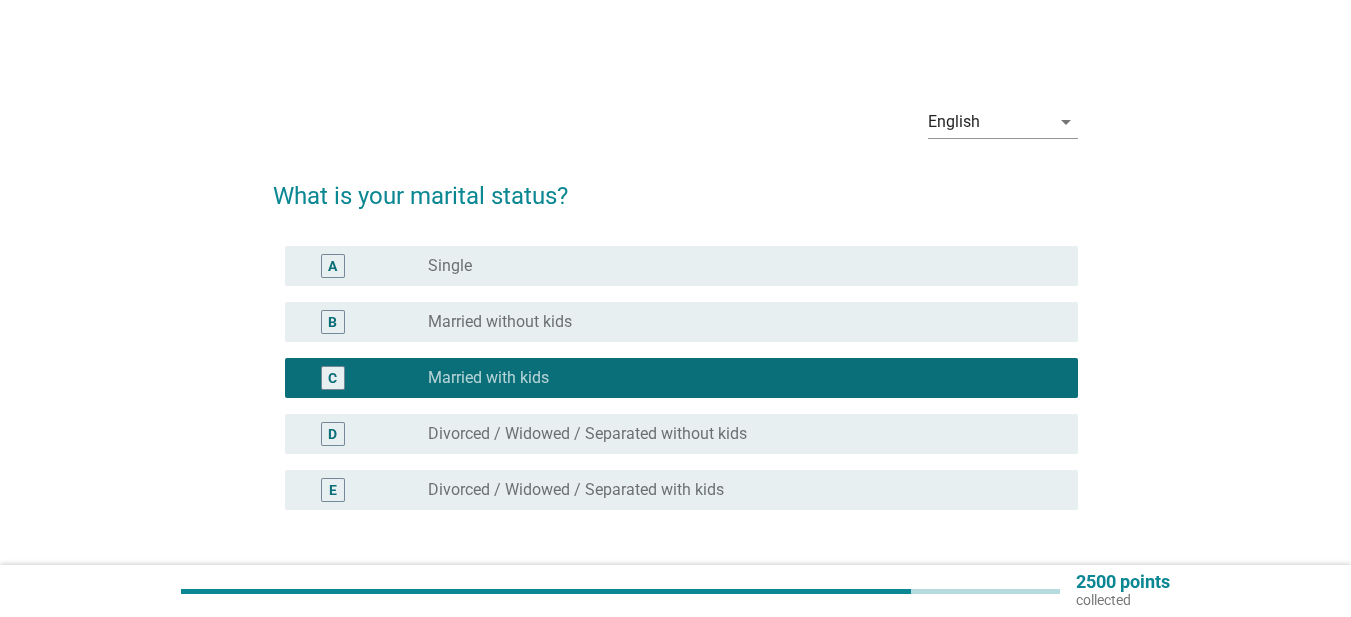 scroll, scrollTop: 100, scrollLeft: 0, axis: vertical 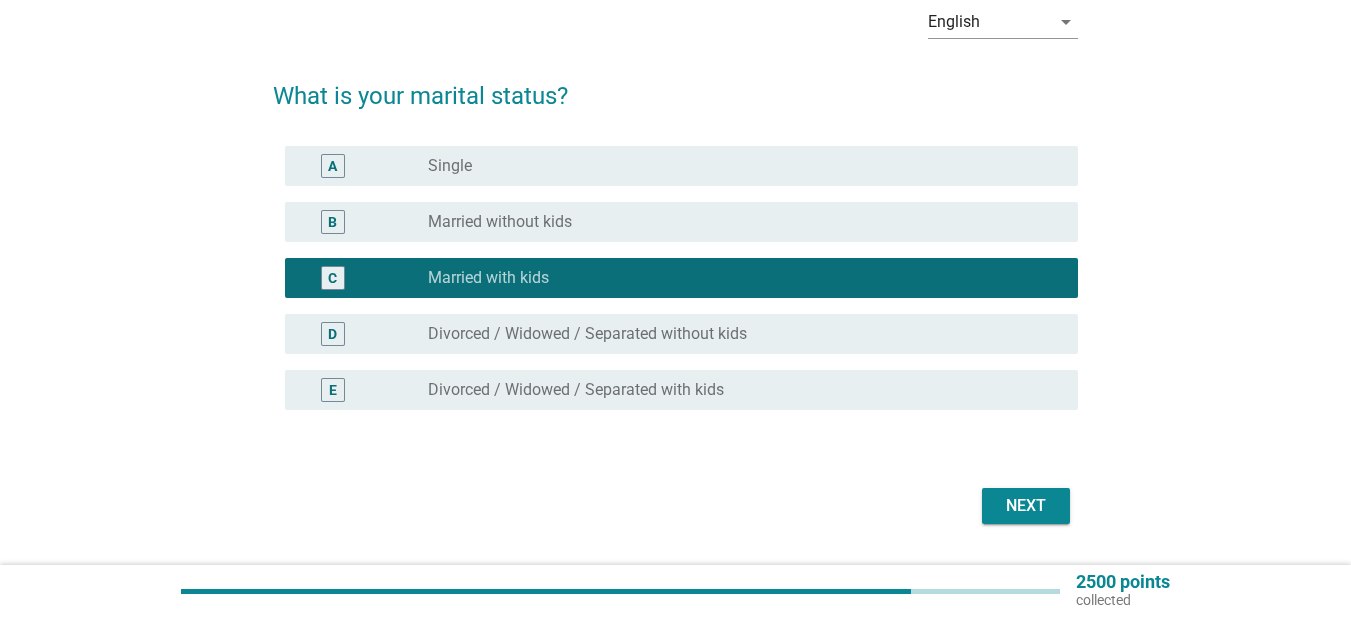 click on "Next" at bounding box center [1026, 506] 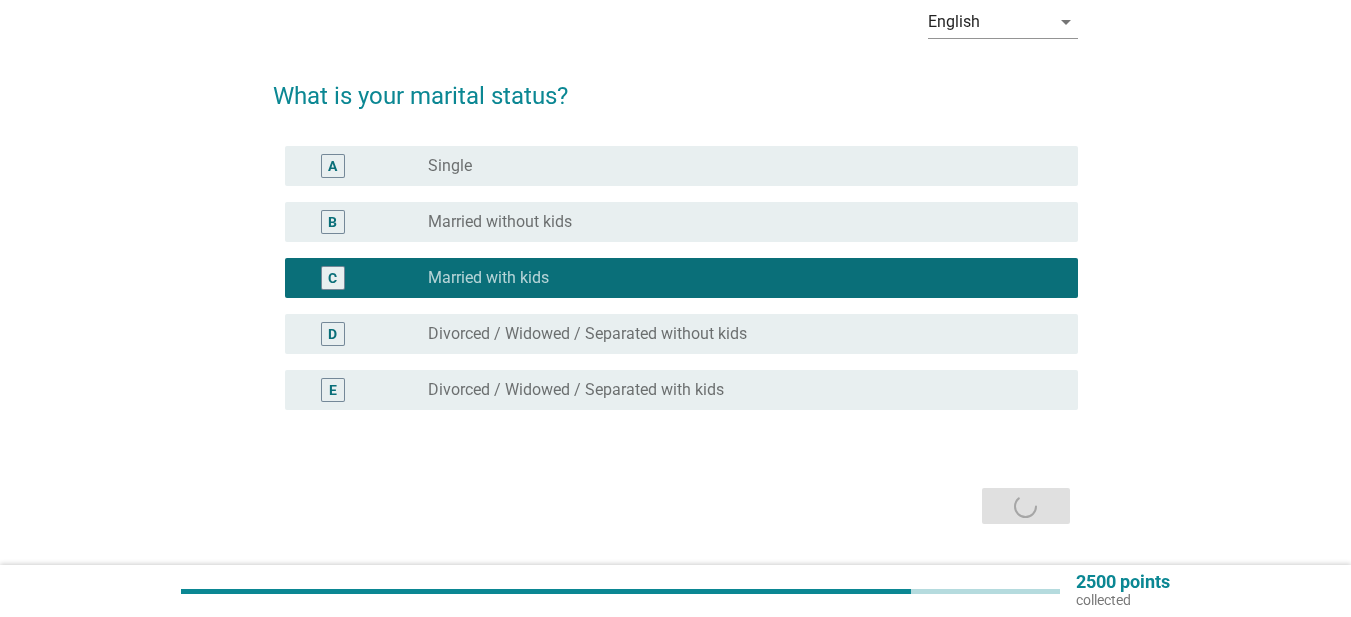 scroll, scrollTop: 0, scrollLeft: 0, axis: both 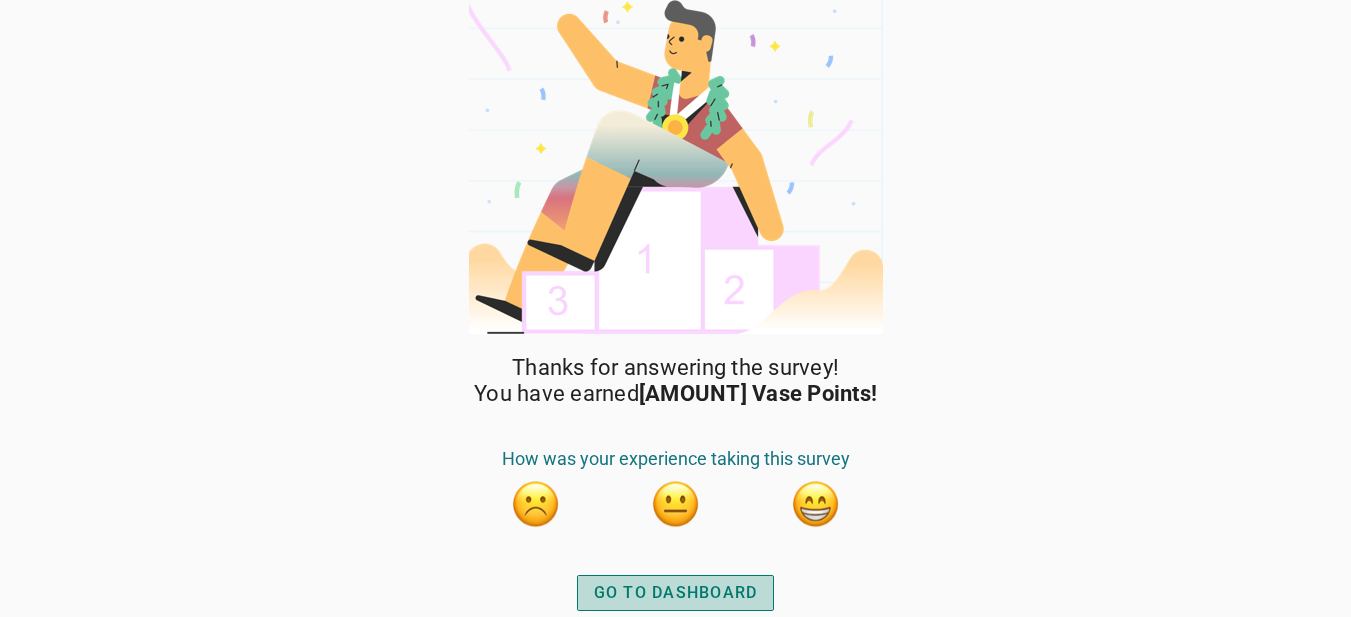 click on "GO TO DASHBOARD" at bounding box center (676, 593) 